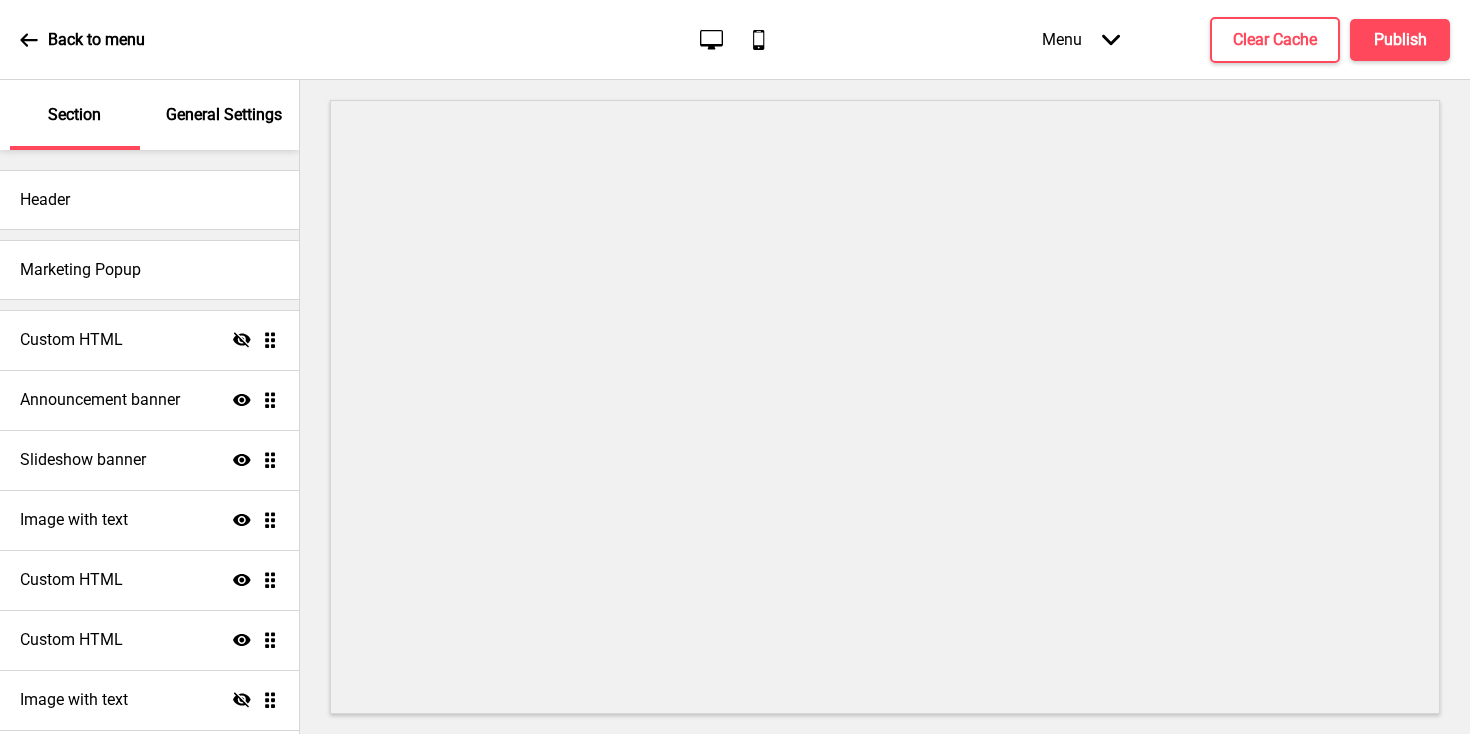 scroll, scrollTop: 0, scrollLeft: 0, axis: both 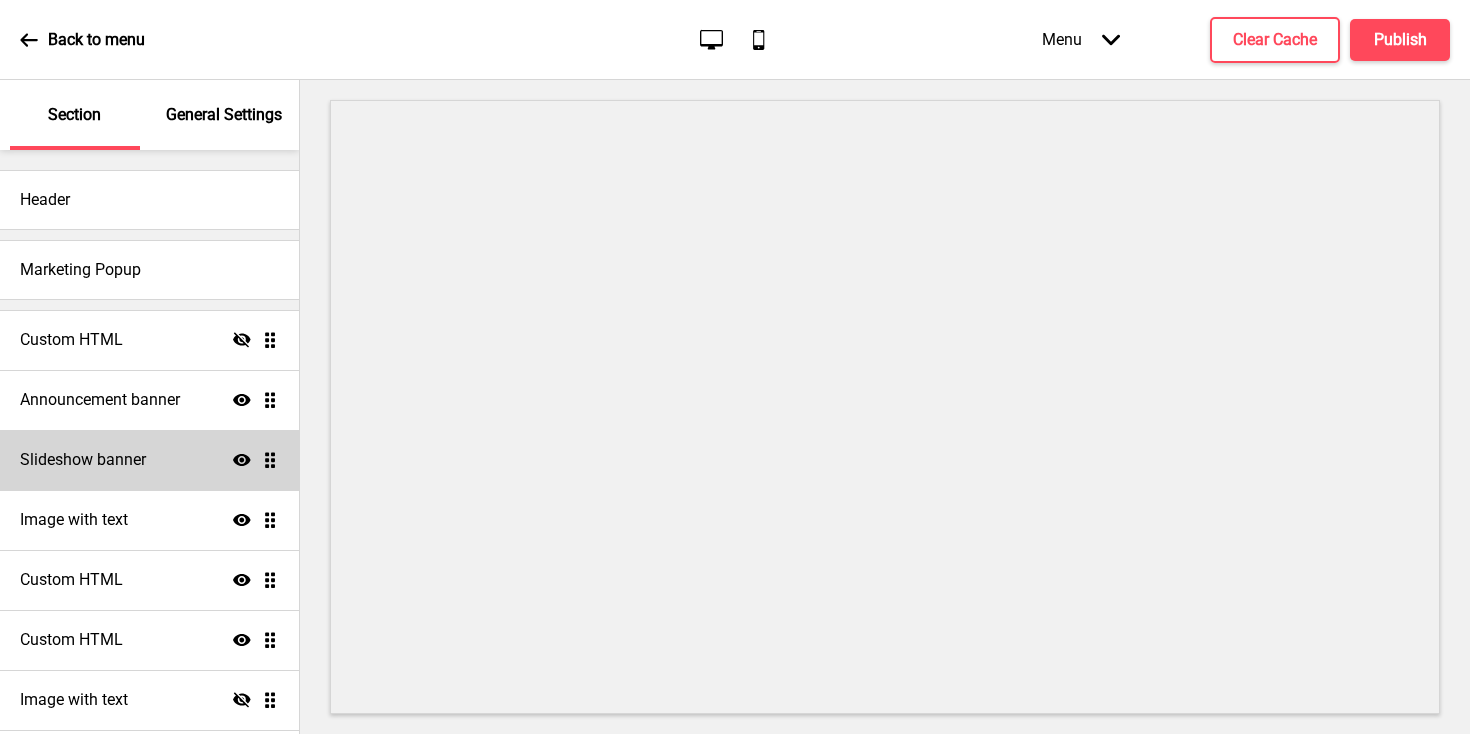 click on "Slideshow banner Show Drag" at bounding box center [149, 460] 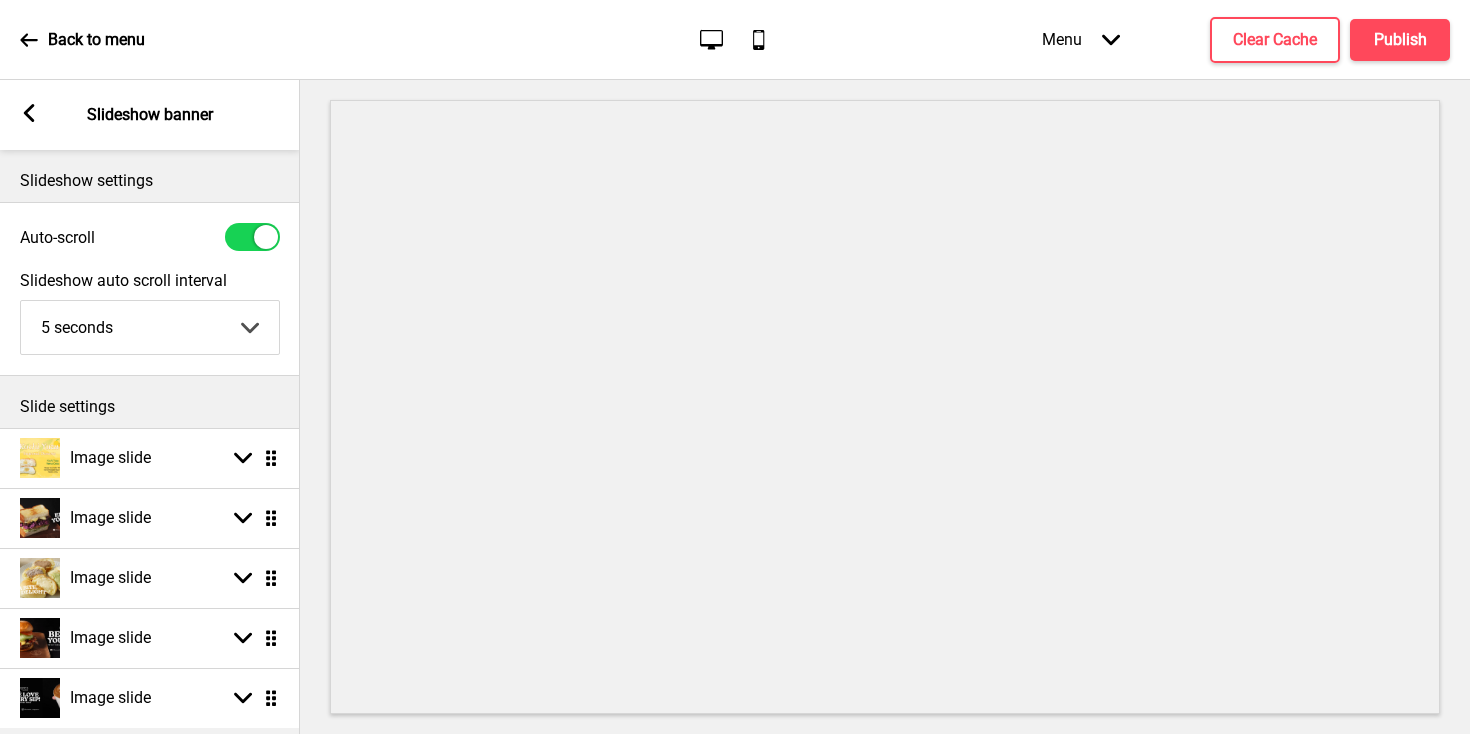 click on "Image slide Arrow down Drag Image slide Arrow down Drag Image slide Arrow down Drag Image slide Arrow down Drag Image slide Arrow down Drag" at bounding box center [150, 578] 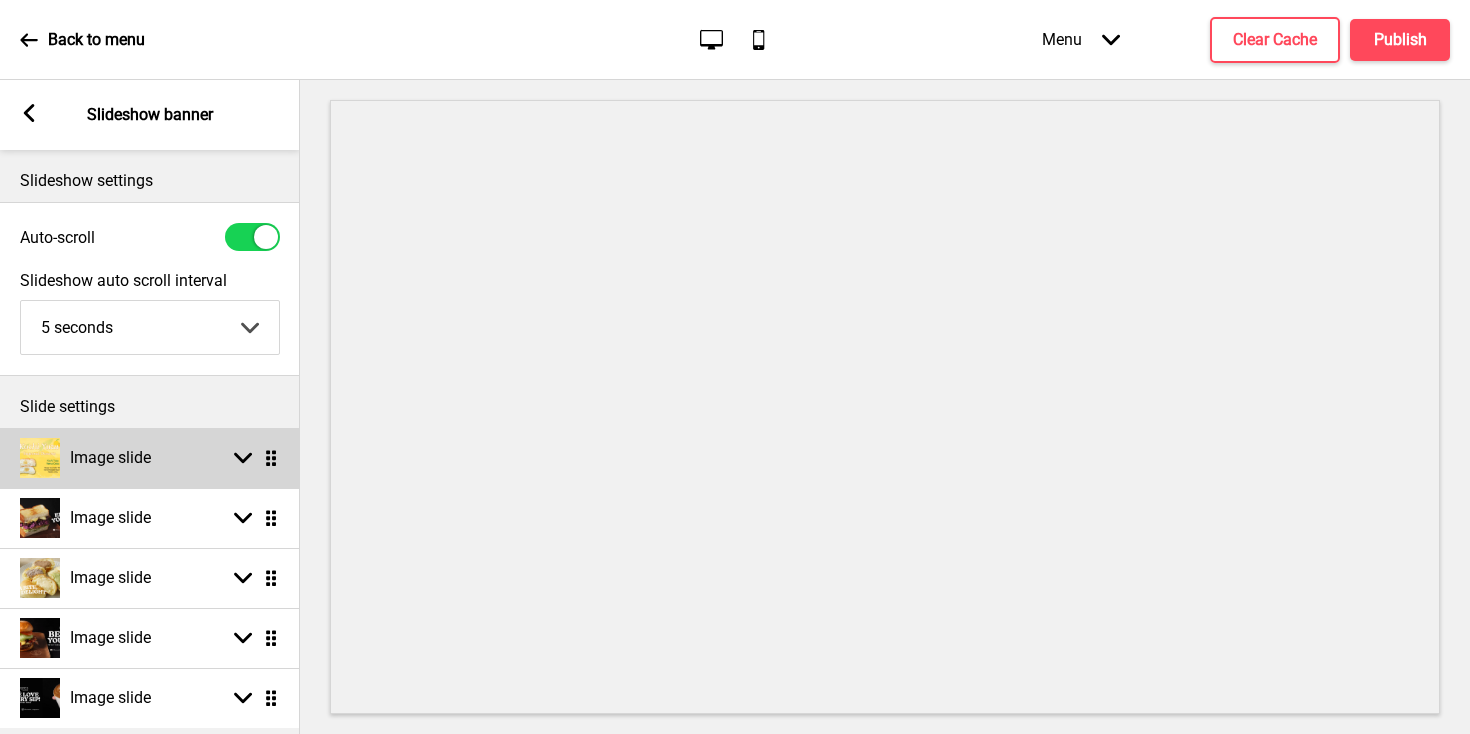 click on "Image slide Arrow down Drag" at bounding box center (150, 458) 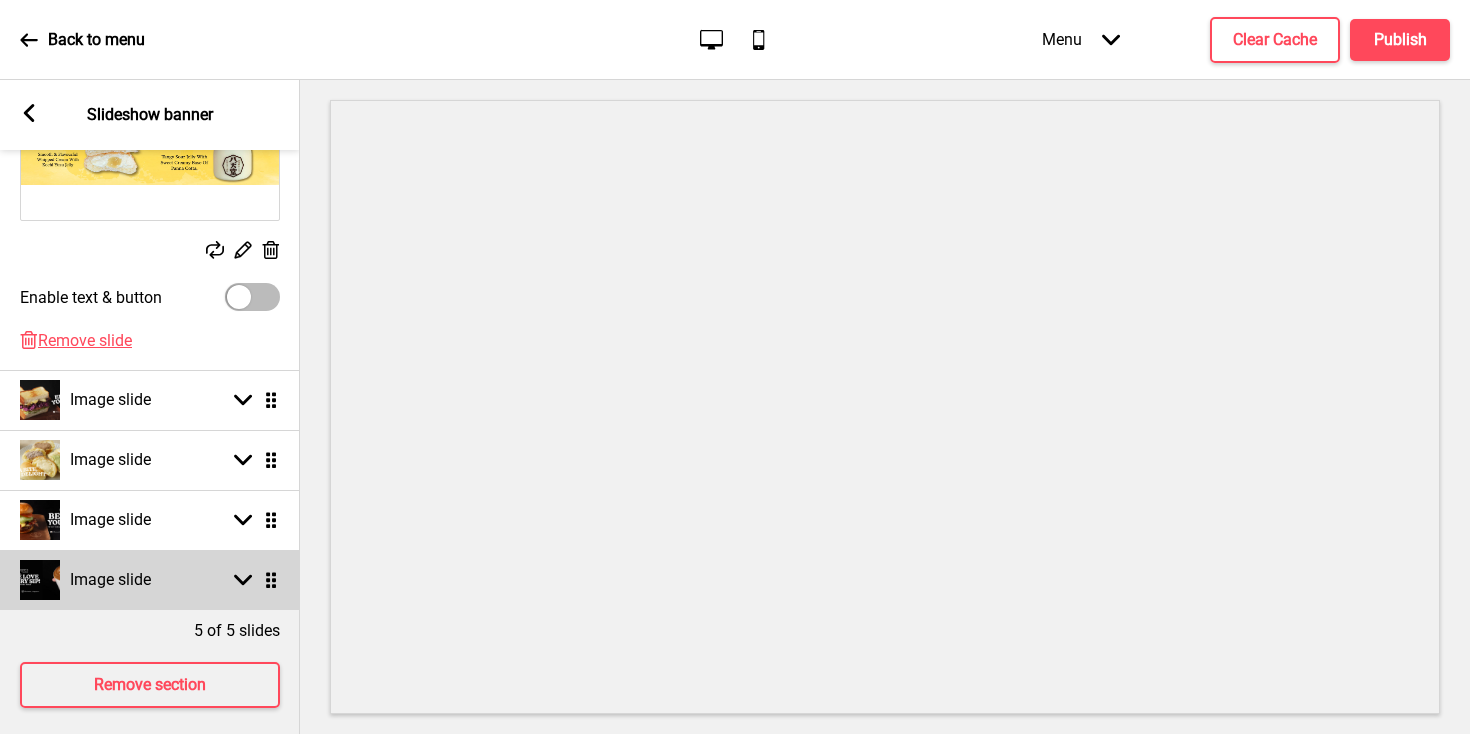 scroll, scrollTop: 480, scrollLeft: 0, axis: vertical 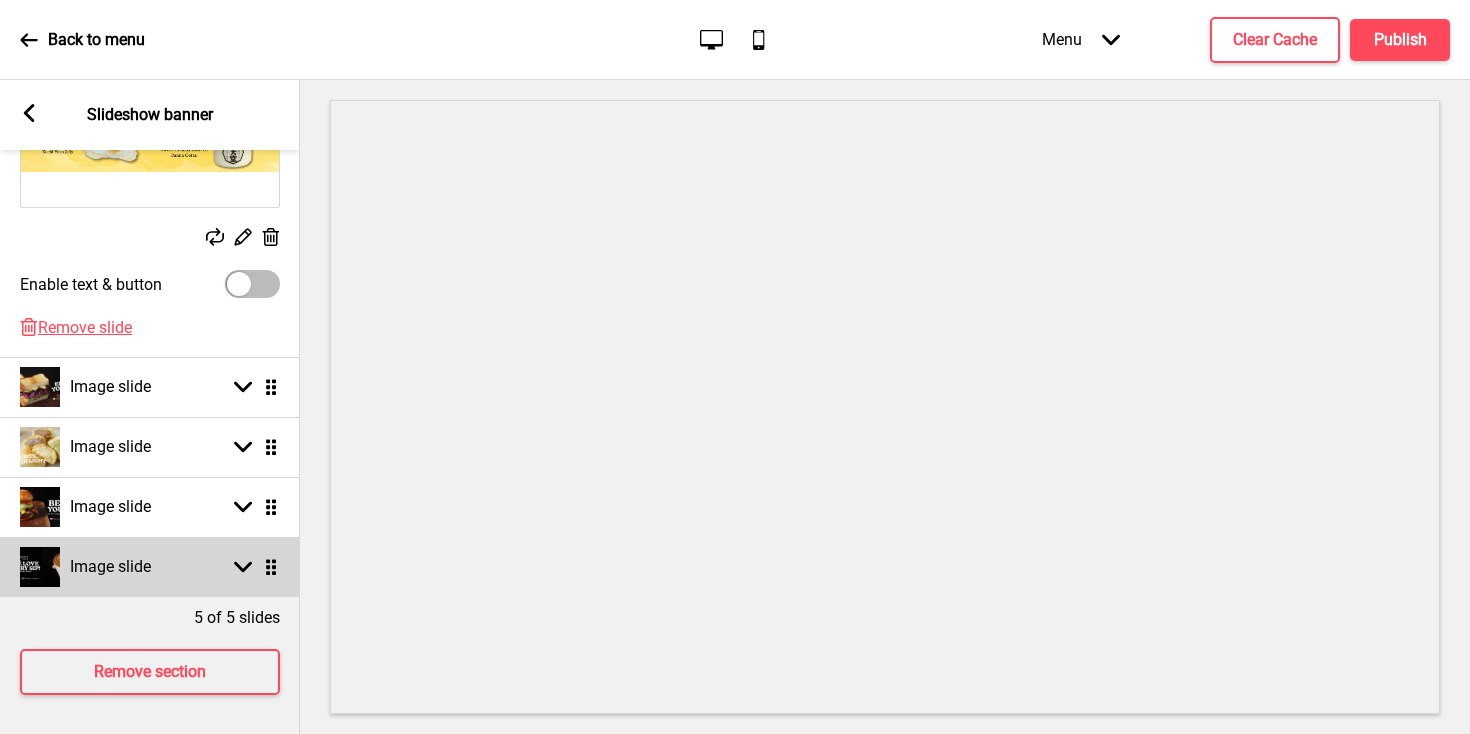 click on "Image slide Arrow down Drag" at bounding box center (150, 567) 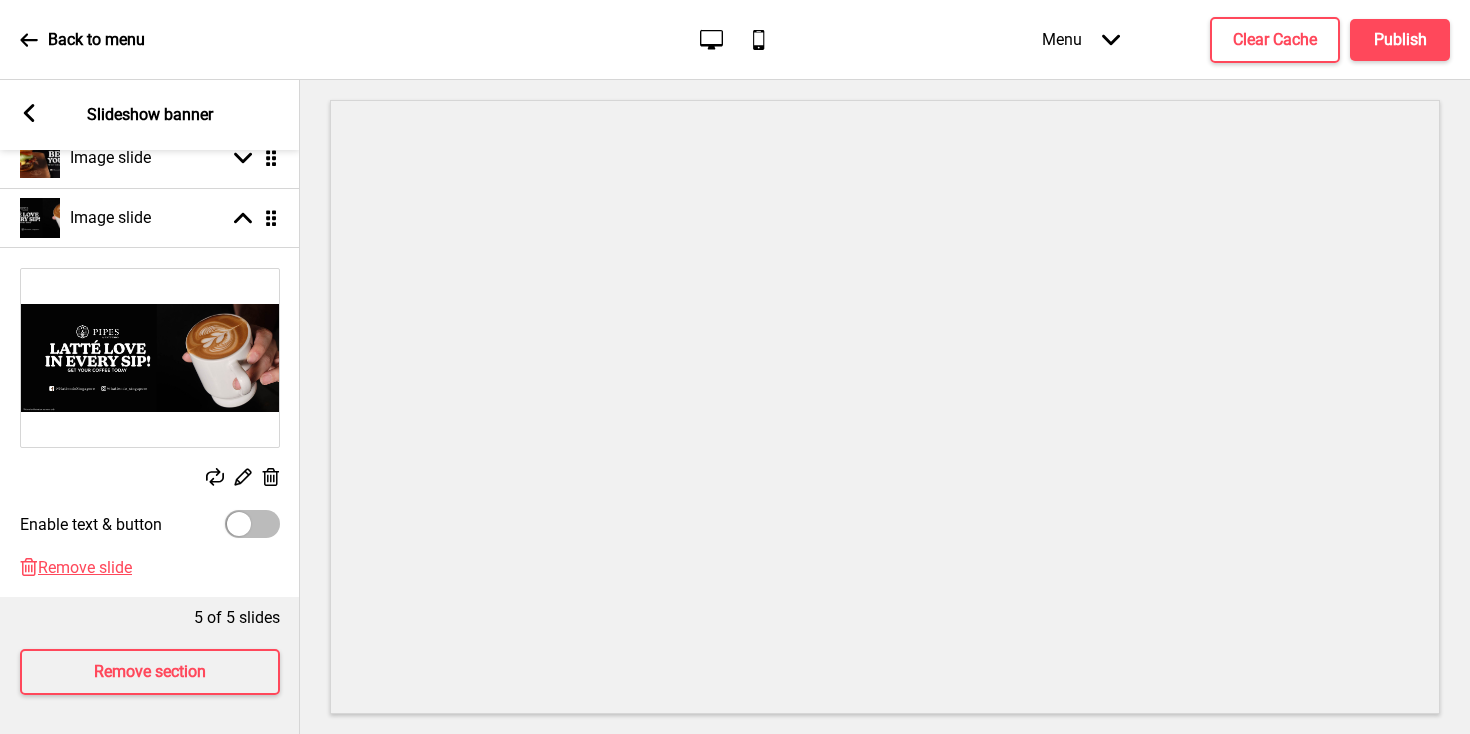 scroll, scrollTop: 480, scrollLeft: 0, axis: vertical 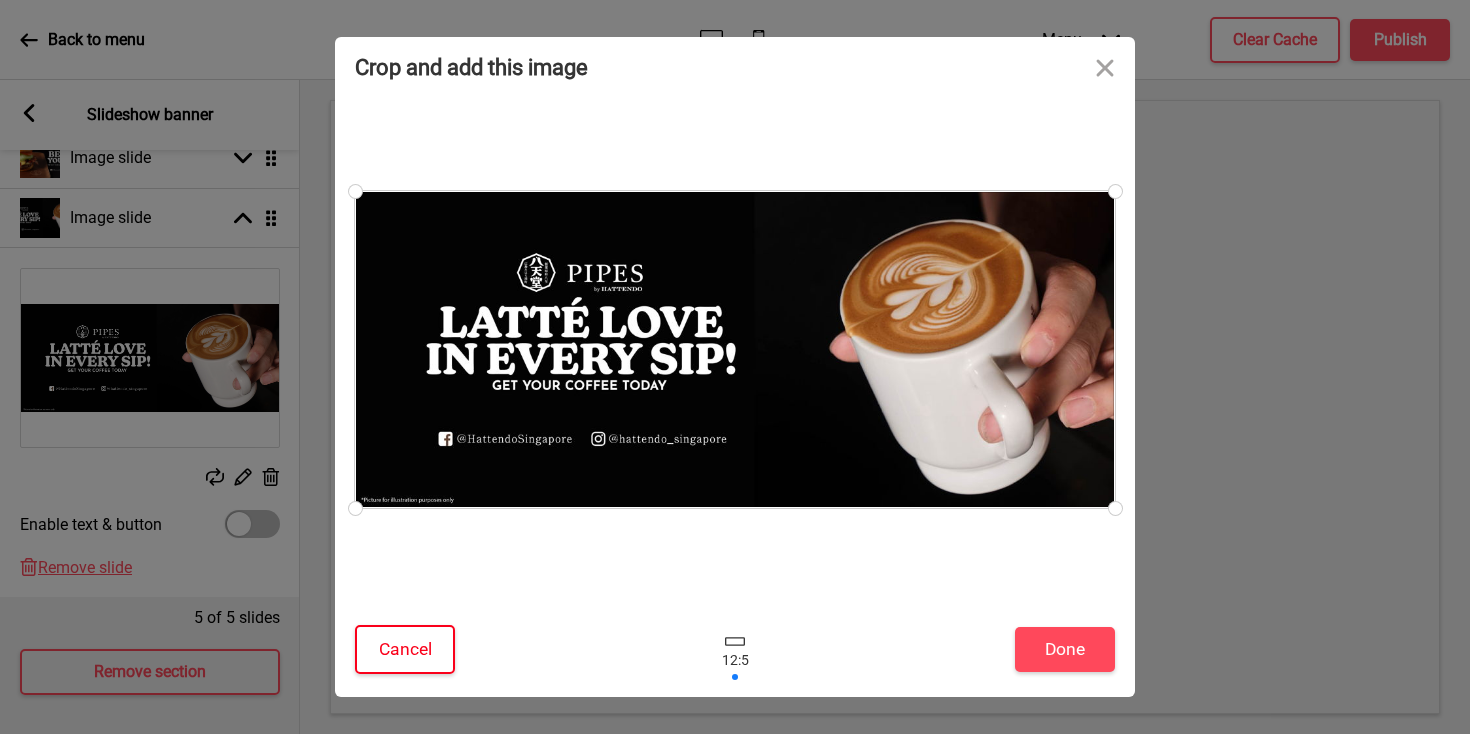 click on "Cancel" at bounding box center [405, 649] 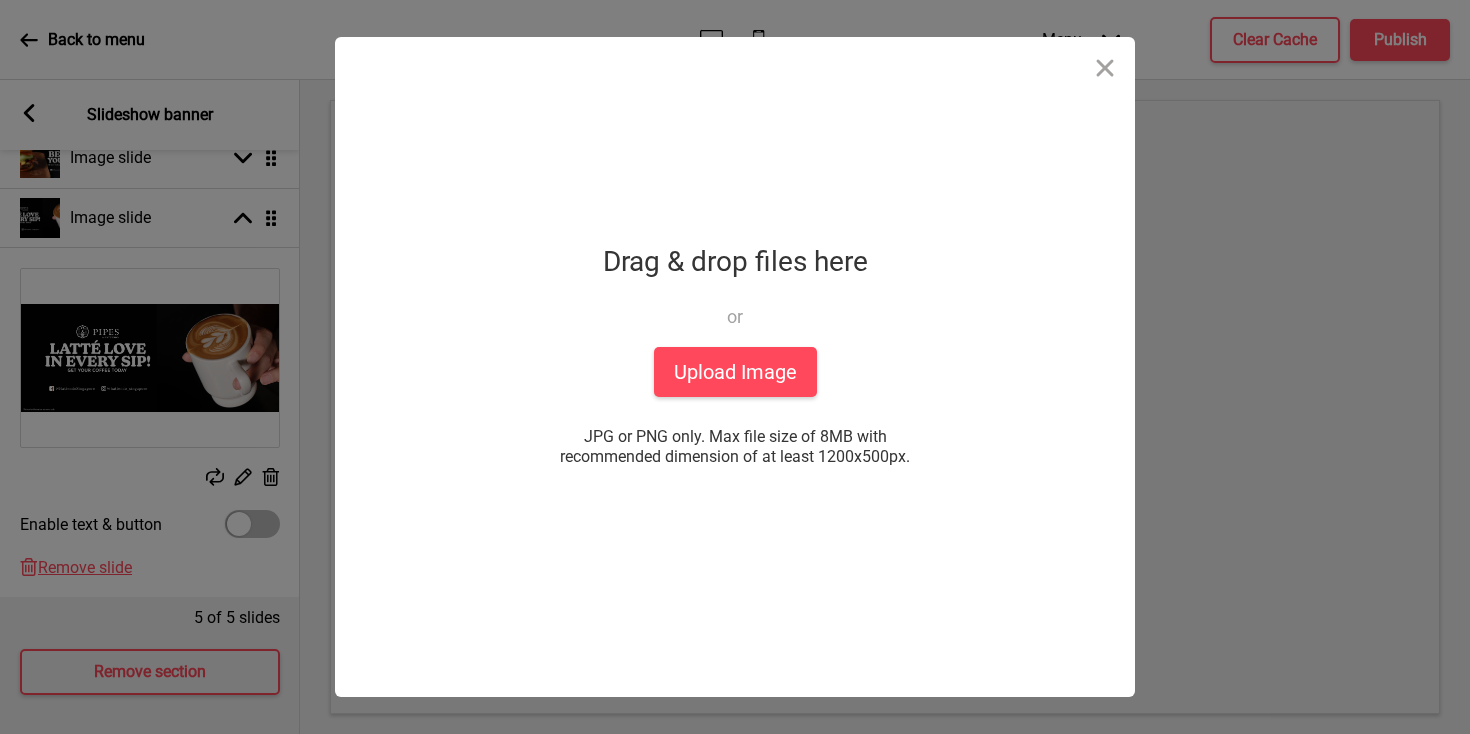 click on "Crop and add this image Cancel   Done Drop a file here Drag & drop files here or Upload files from your computer Upload Image
JPG or PNG only. Max file size of 8MB with recommended dimension of at least 1200x500px.
or choose from You’ve chosen 0 files. Show files   Done powered by   uploadcare powered by   uploadcare" at bounding box center [735, 367] 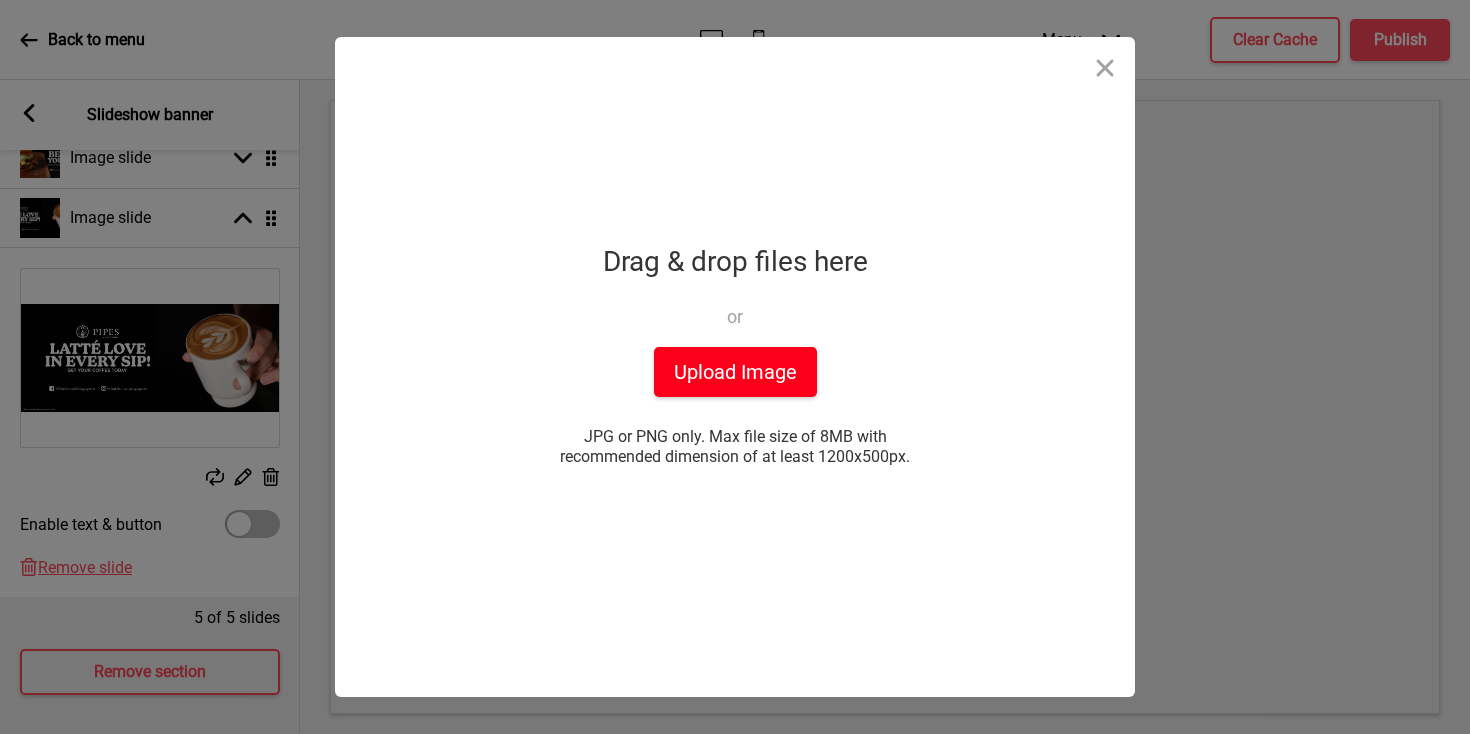 click on "Upload Image" at bounding box center (735, 372) 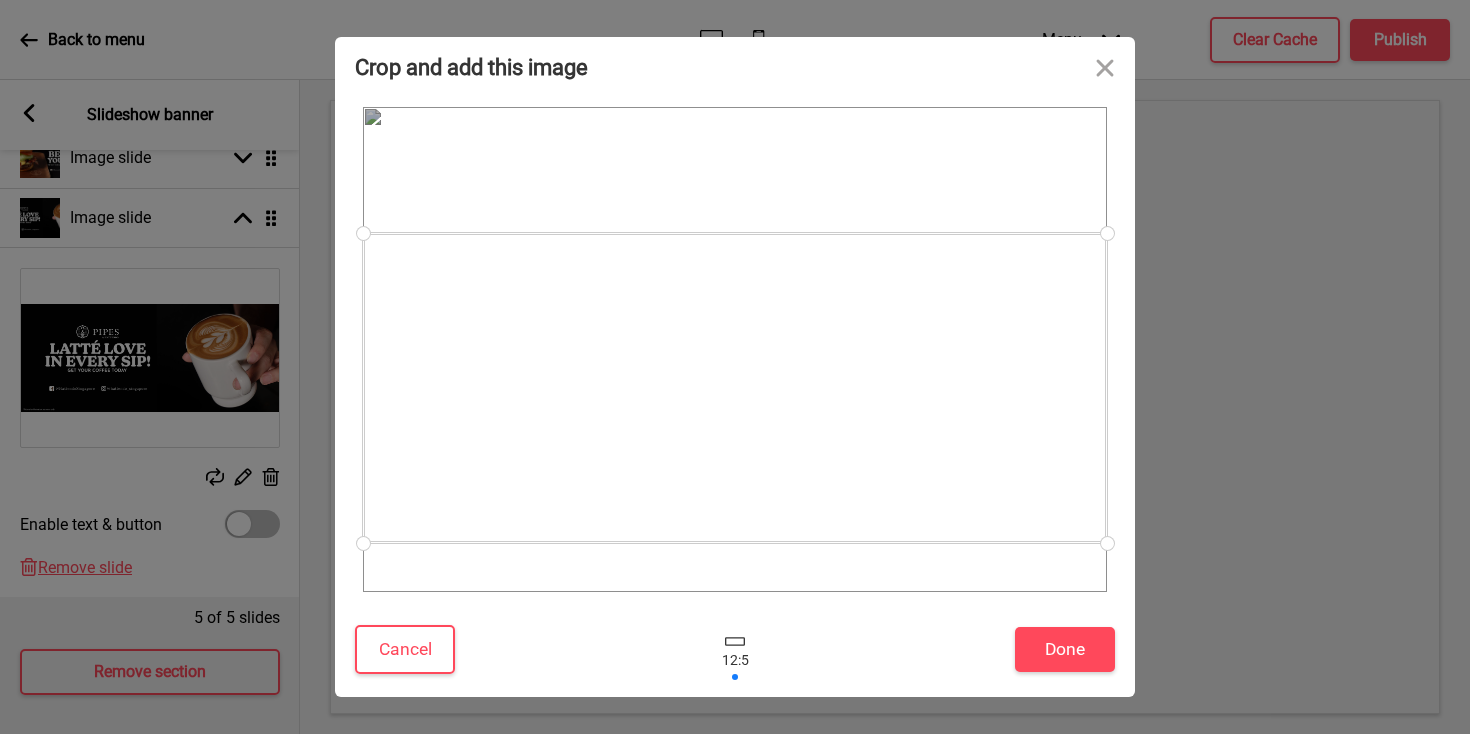 drag, startPoint x: 581, startPoint y: 336, endPoint x: 573, endPoint y: 374, distance: 38.832977 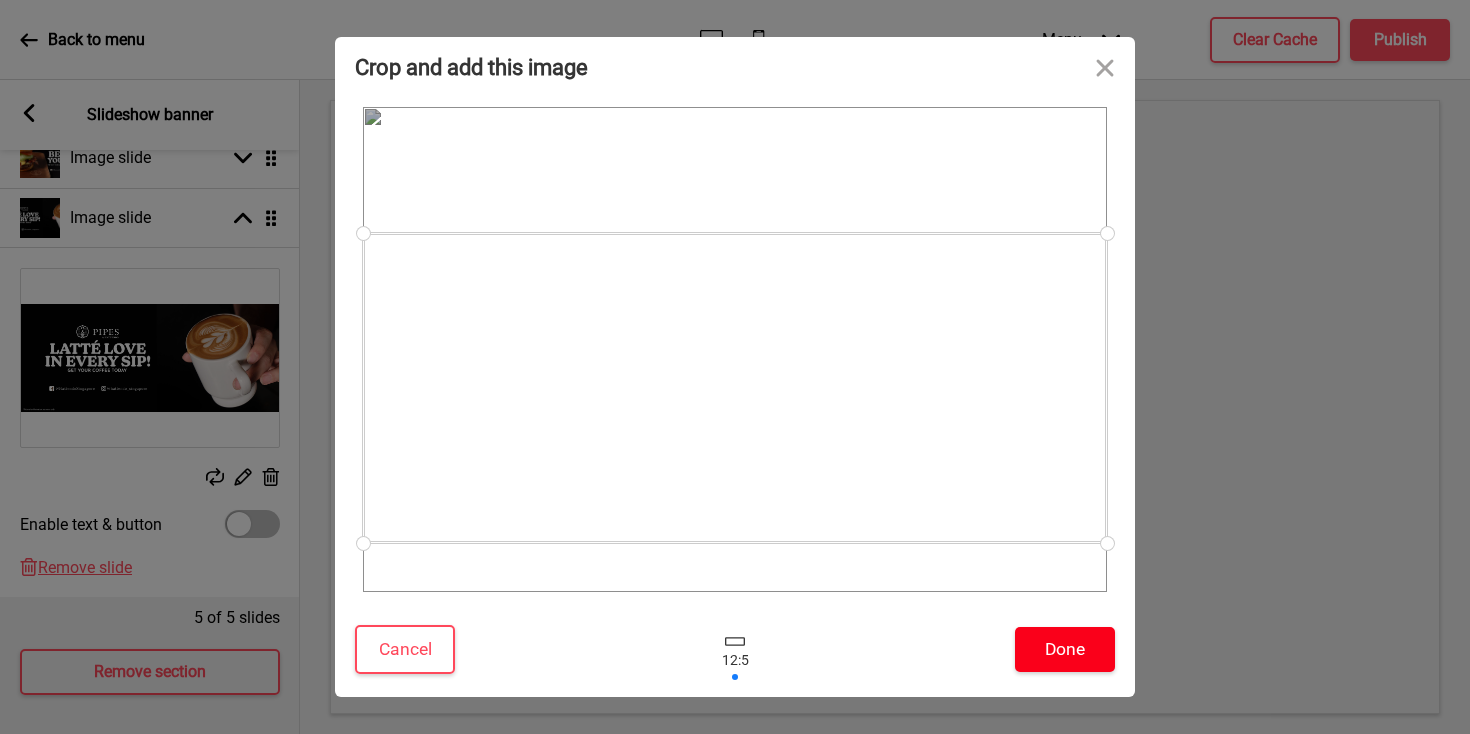 click on "Done" at bounding box center (1065, 649) 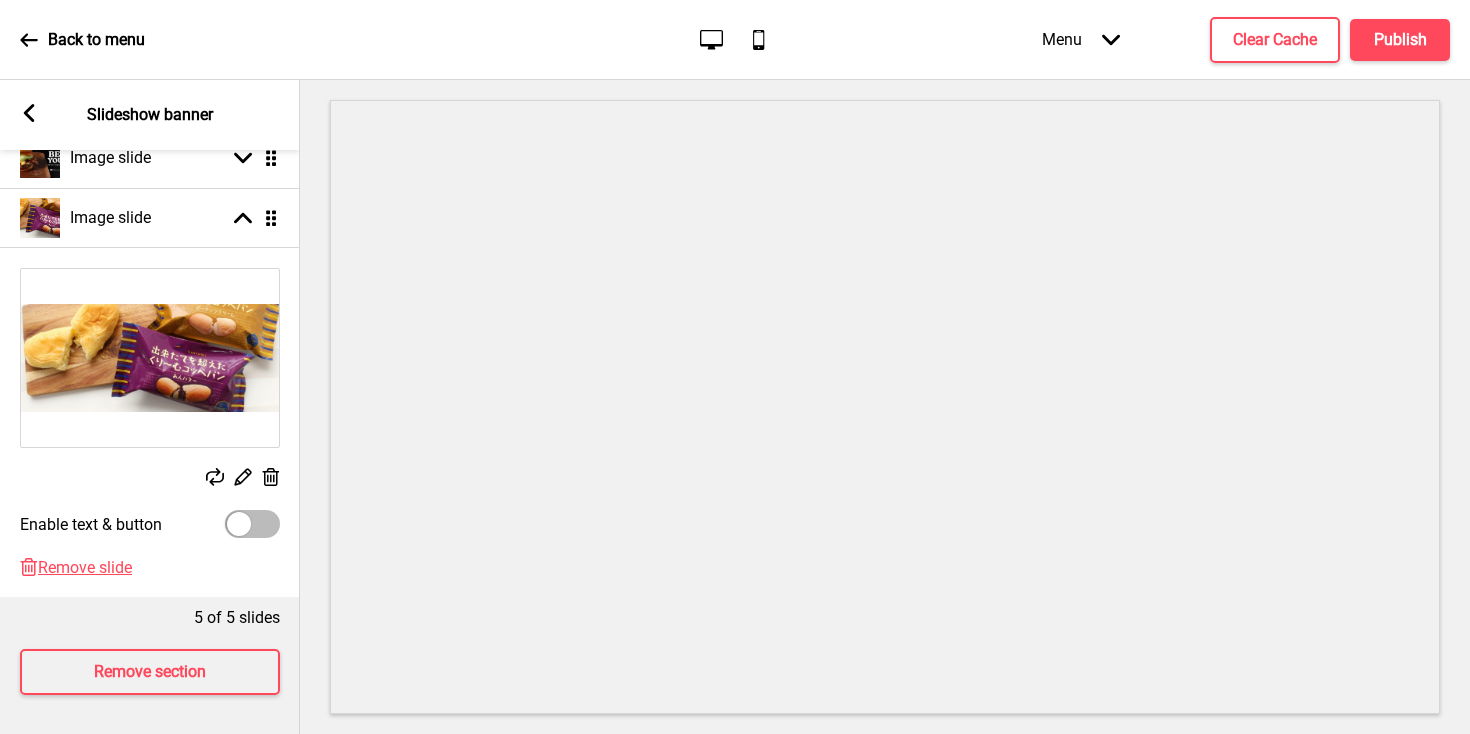 click 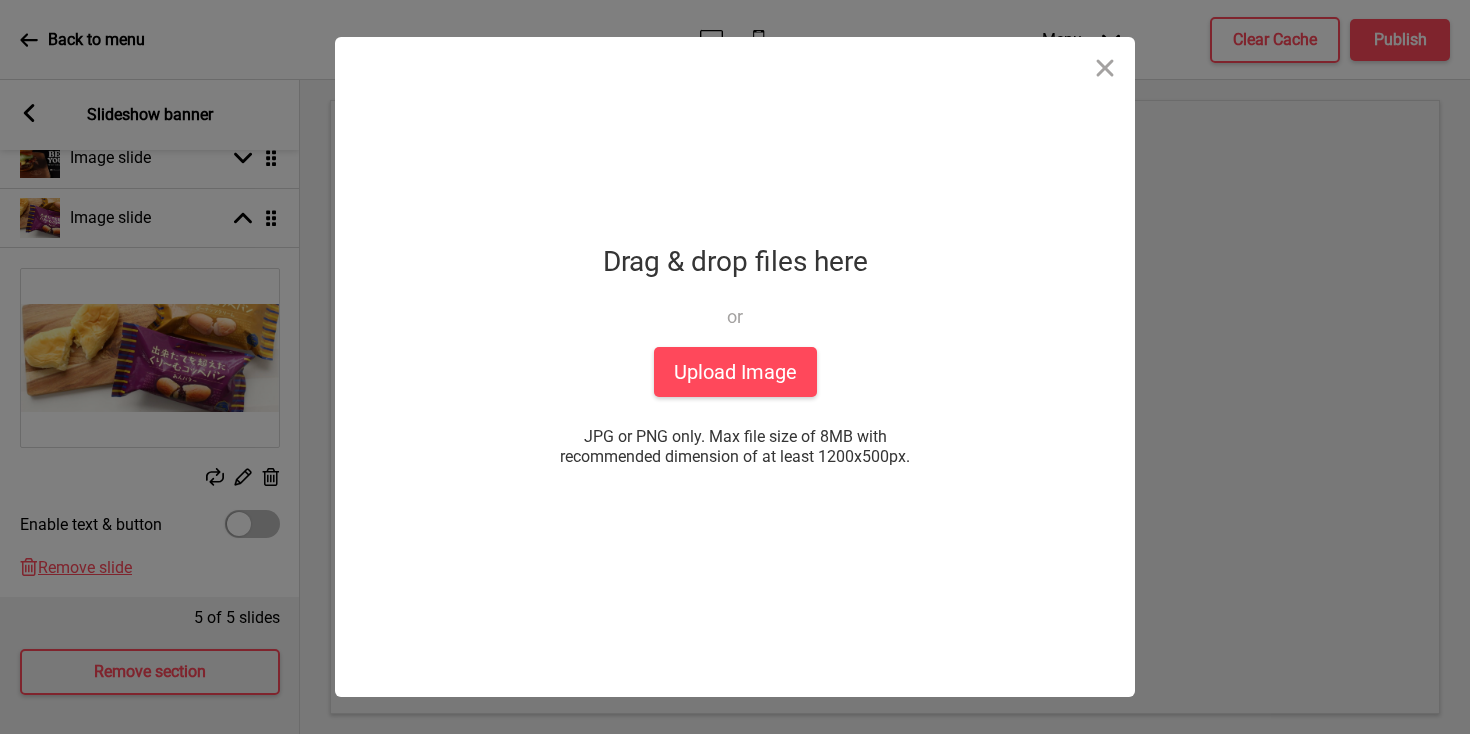 click on "Drop a file here Drag & drop files here or Upload files from your computer Upload Image
JPG or PNG only. Max file size of 8MB with recommended dimension of at least 1200x500px.
or choose from You’ve chosen 0 files. Show files   Done powered by   uploadcare powered by   uploadcare" at bounding box center (735, 367) 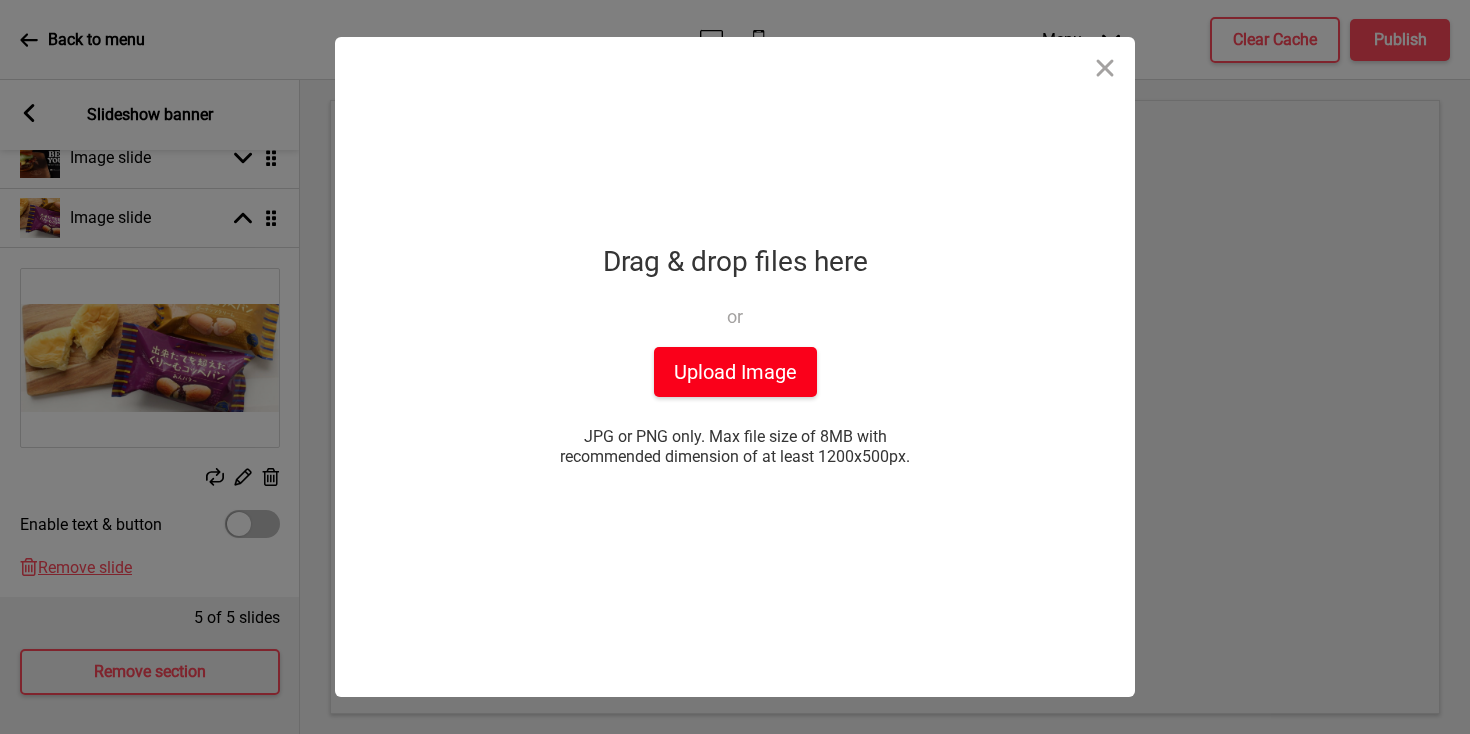 click on "Upload Image" at bounding box center (735, 372) 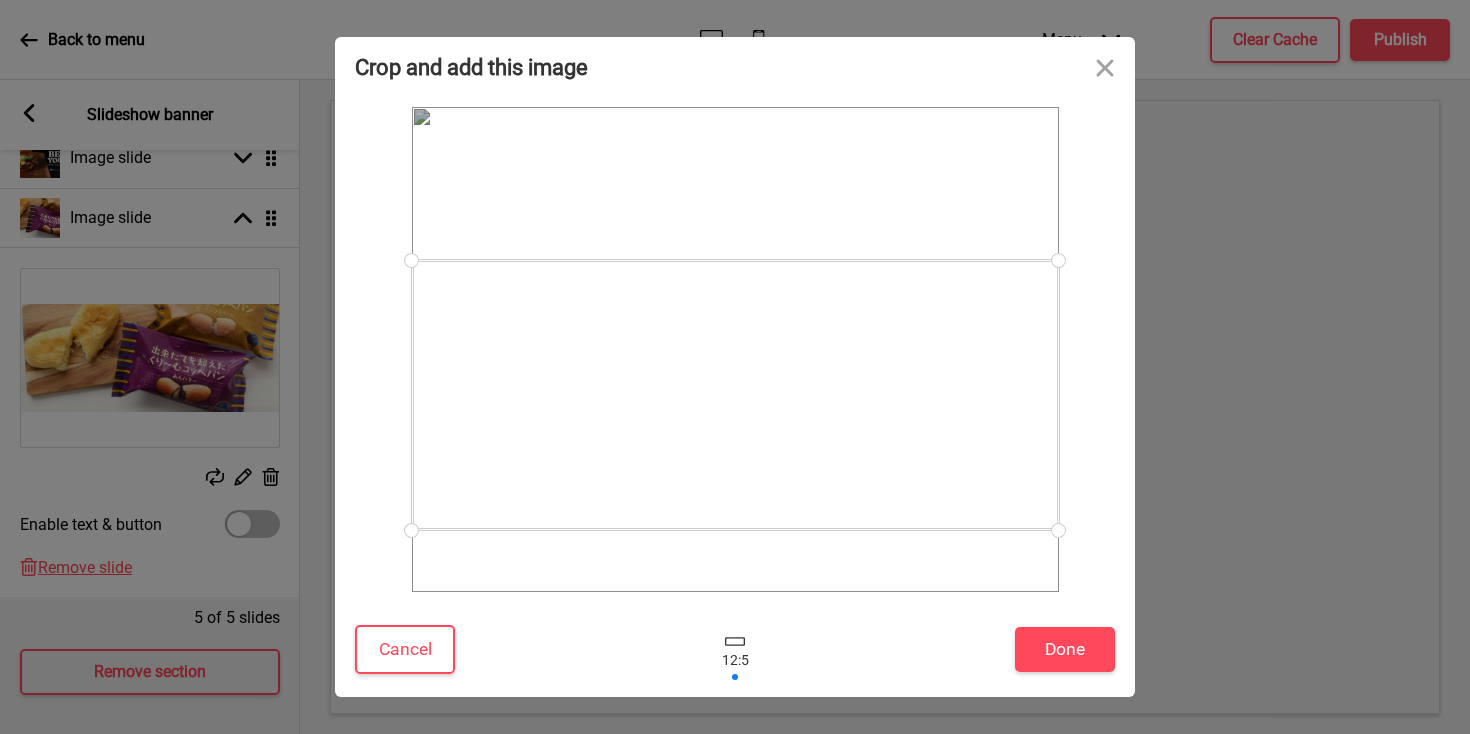 drag, startPoint x: 964, startPoint y: 399, endPoint x: 964, endPoint y: 442, distance: 43 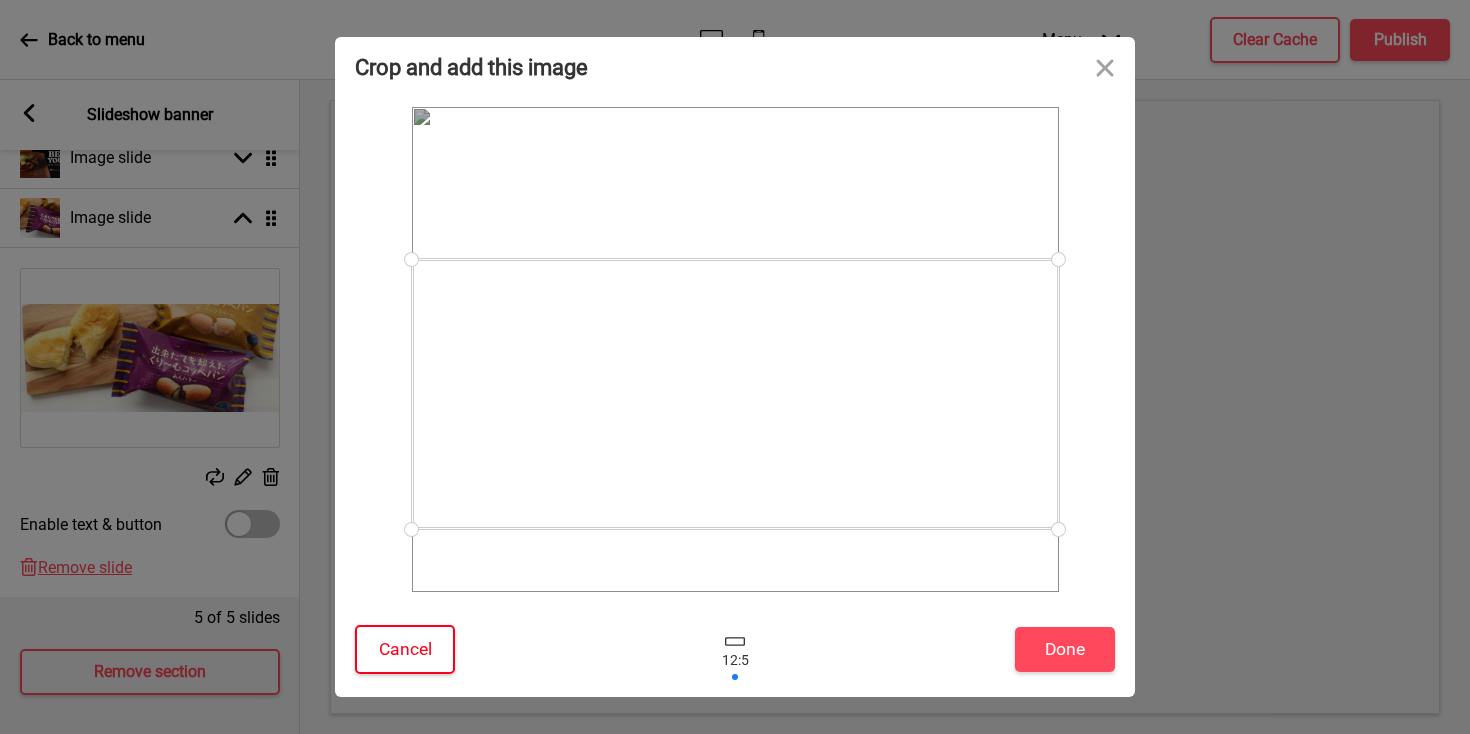 click on "Cancel" at bounding box center [405, 649] 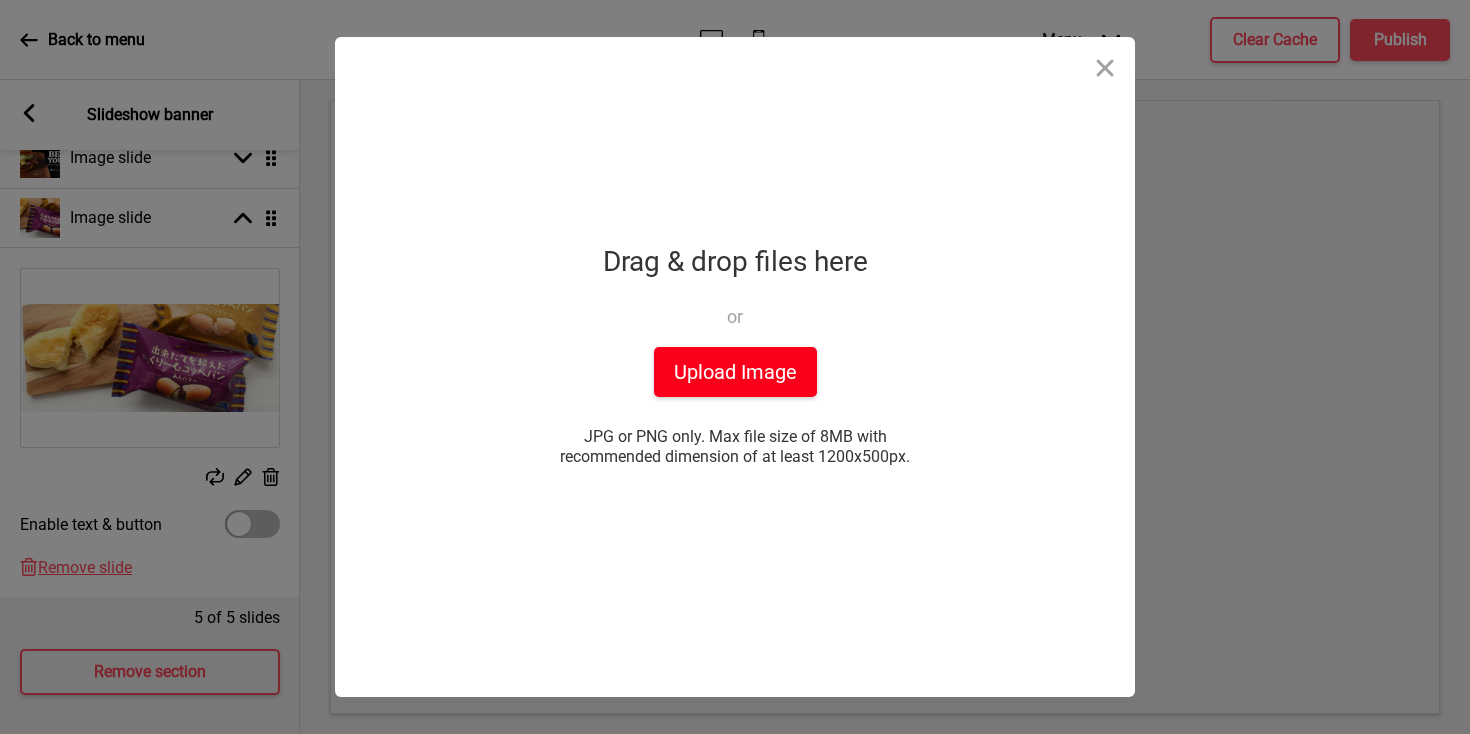 click on "Upload Image" at bounding box center (735, 372) 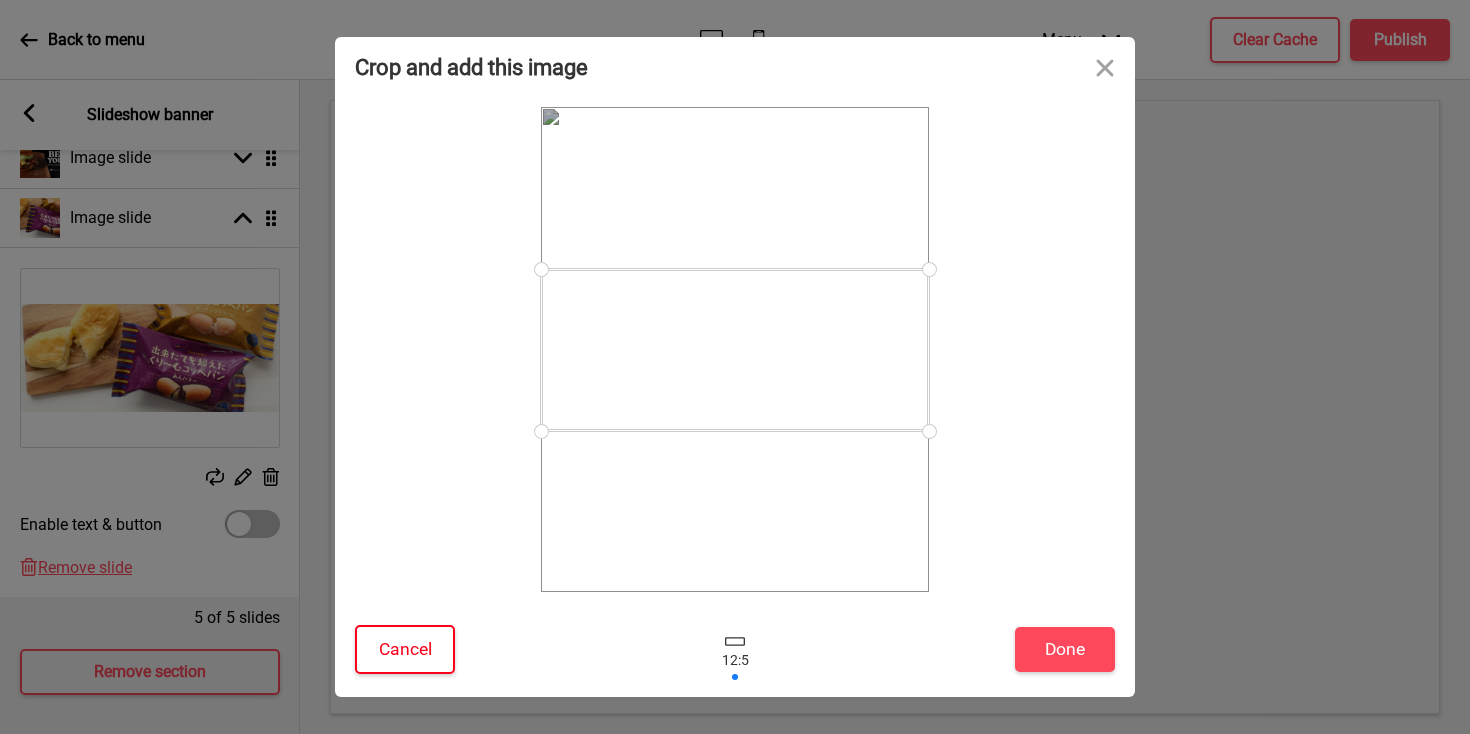 click on "Cancel" at bounding box center (405, 649) 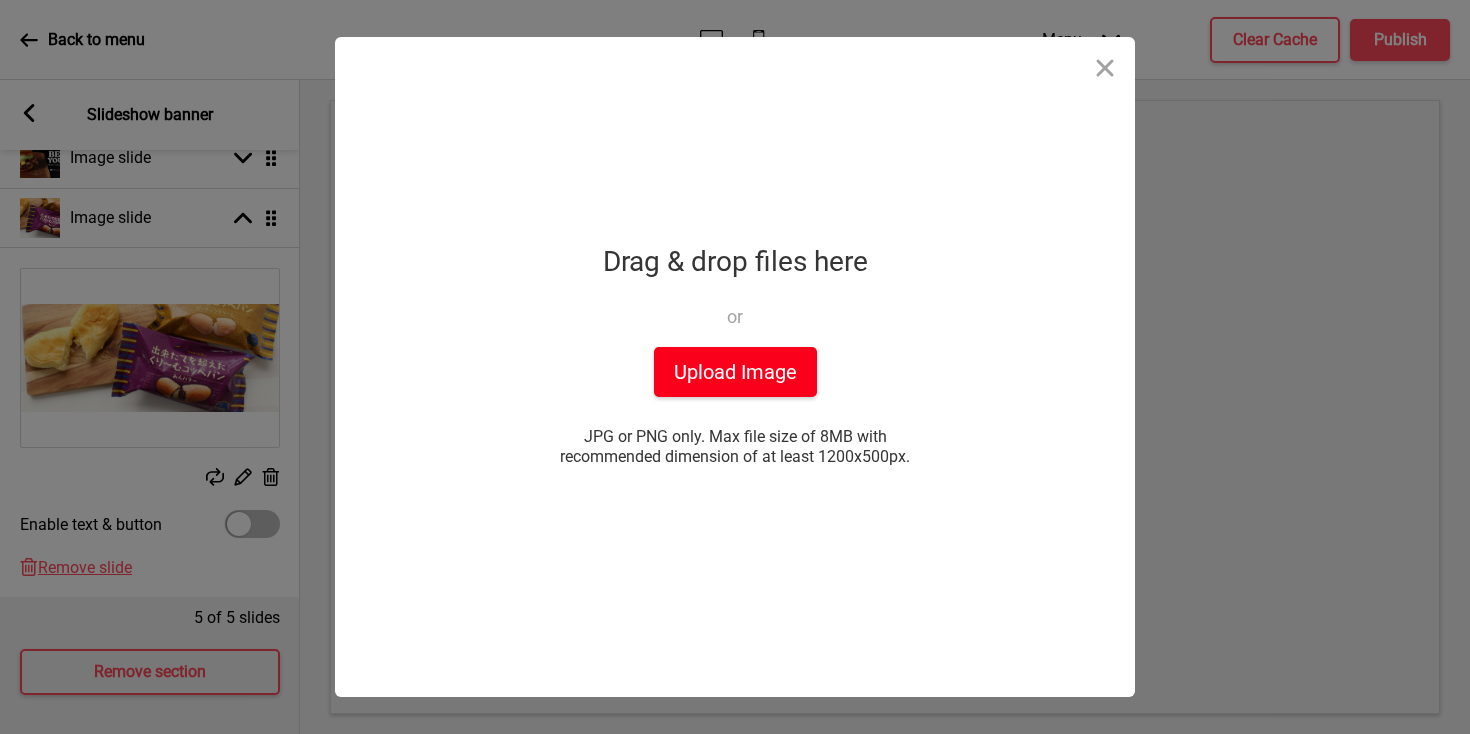 click on "Upload Image" at bounding box center [735, 372] 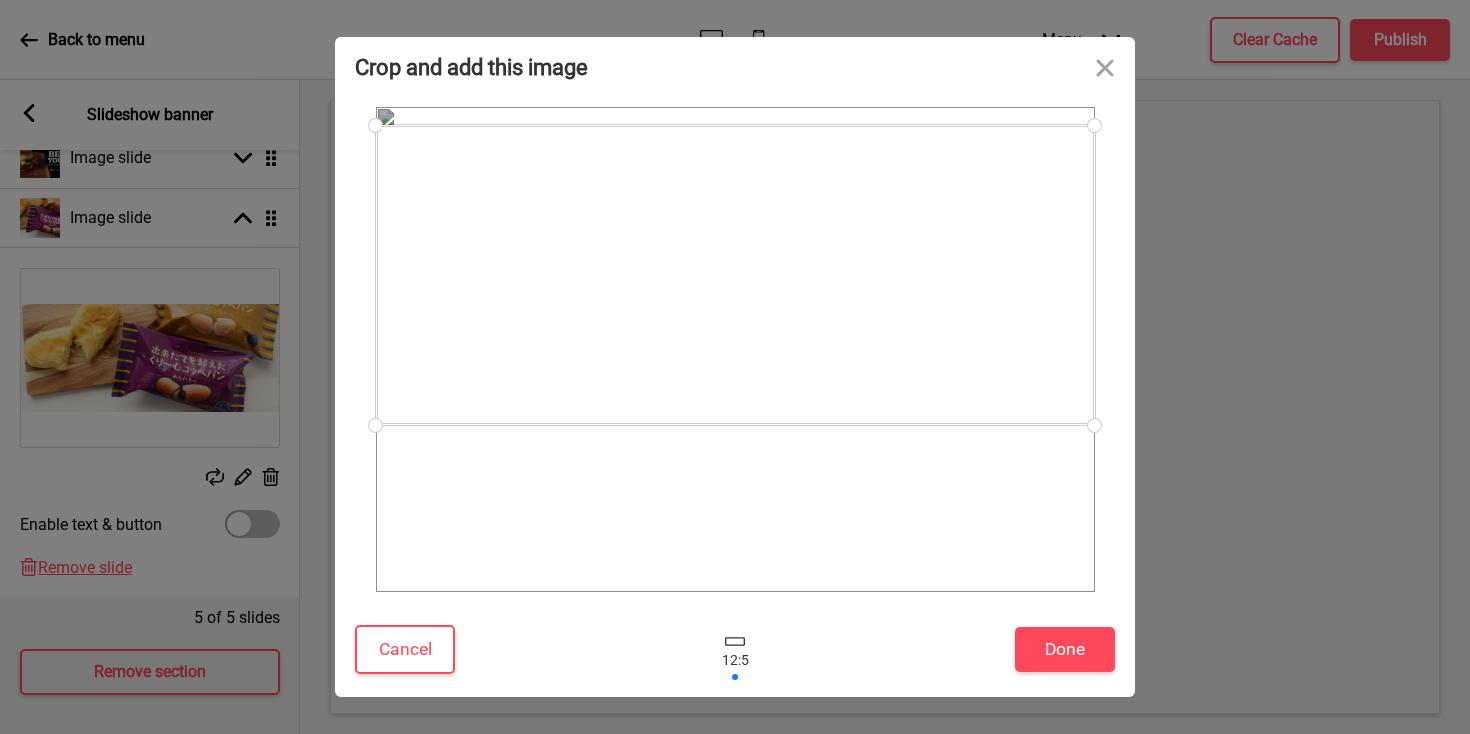 drag, startPoint x: 863, startPoint y: 377, endPoint x: 866, endPoint y: 302, distance: 75.059975 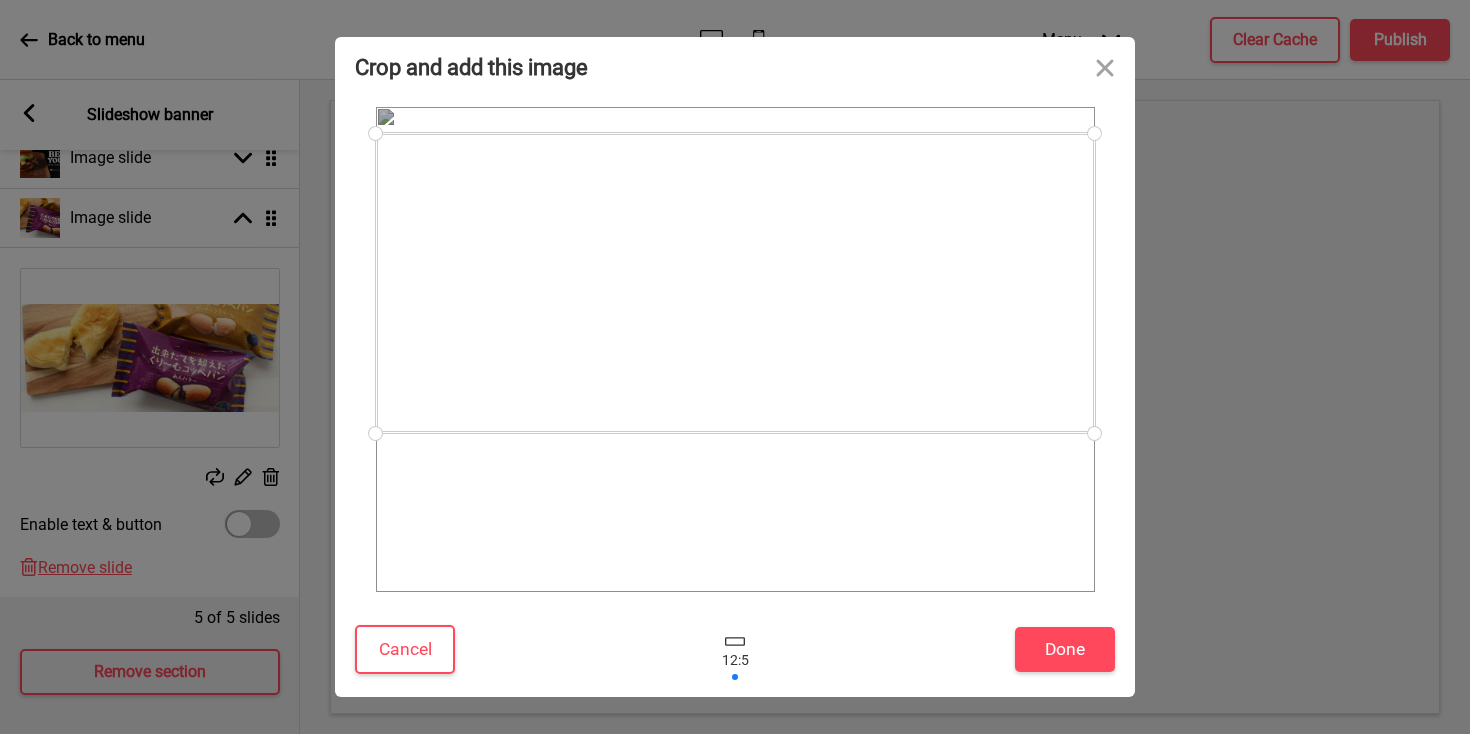 click at bounding box center (735, 283) 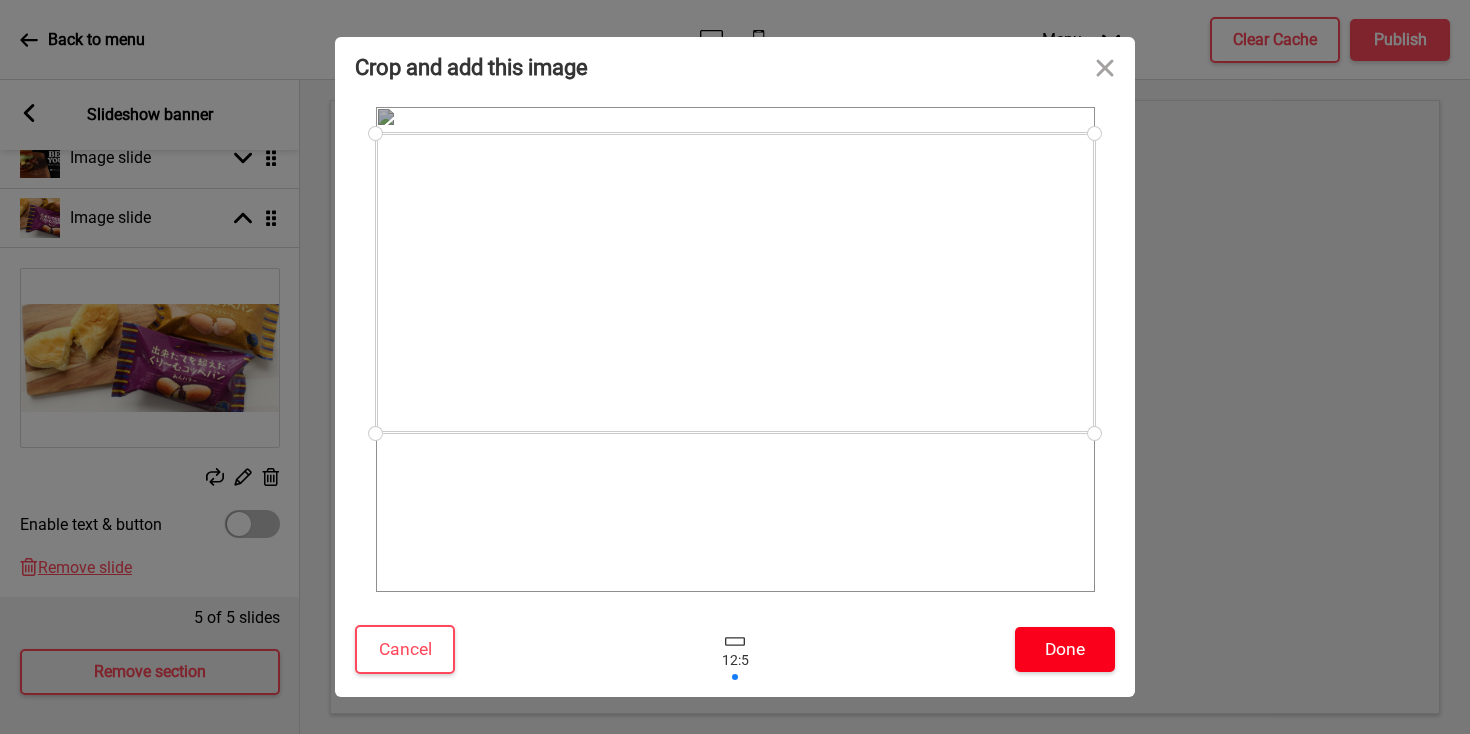click on "Done" at bounding box center [1065, 649] 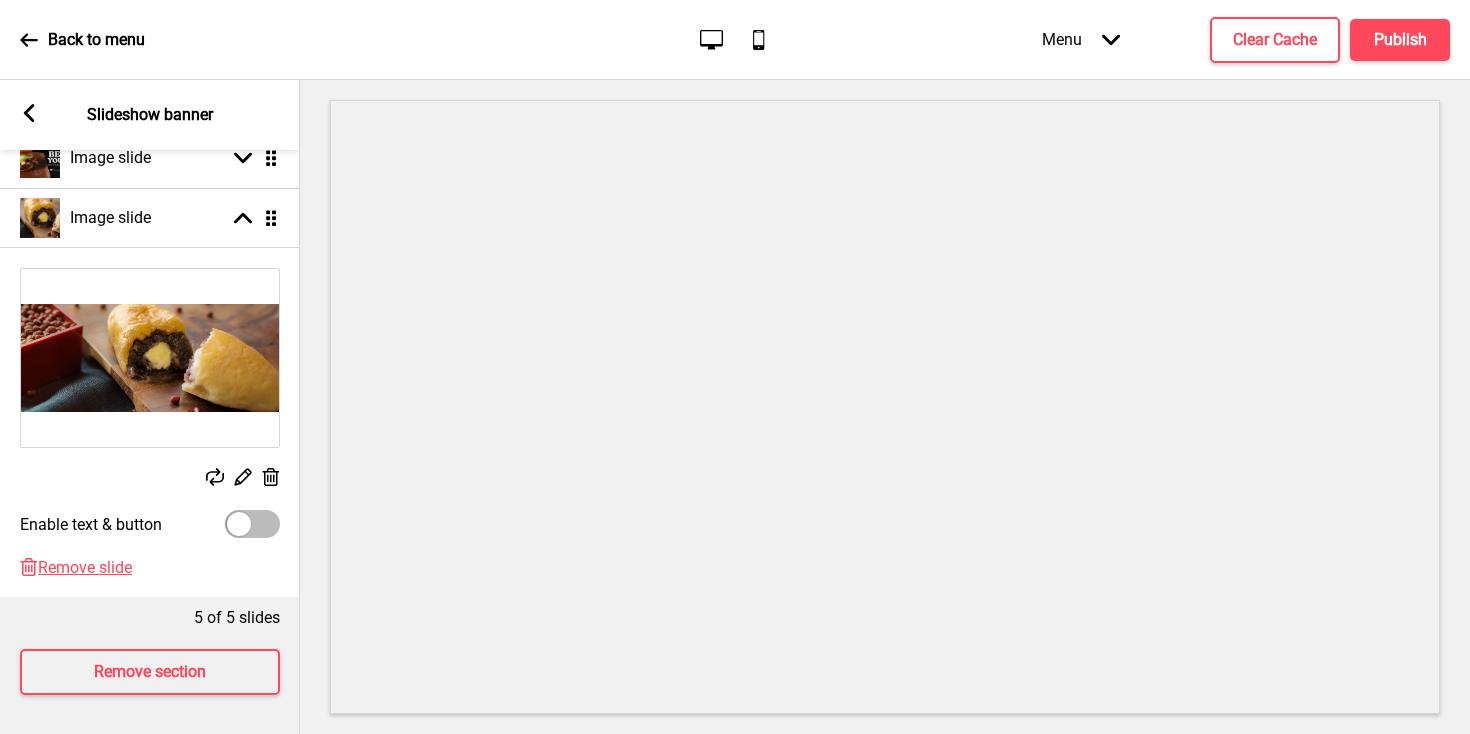 click at bounding box center [252, 524] 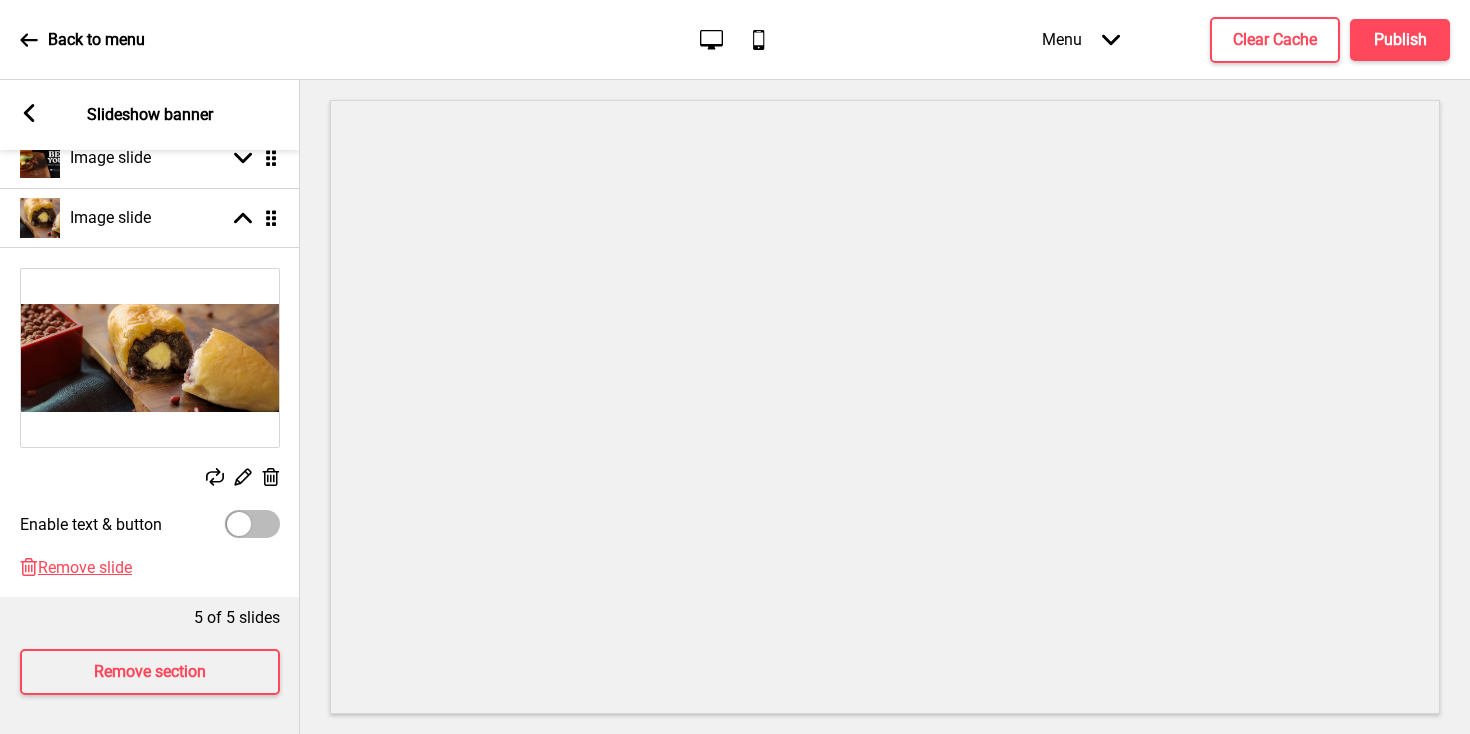 checkbox on "true" 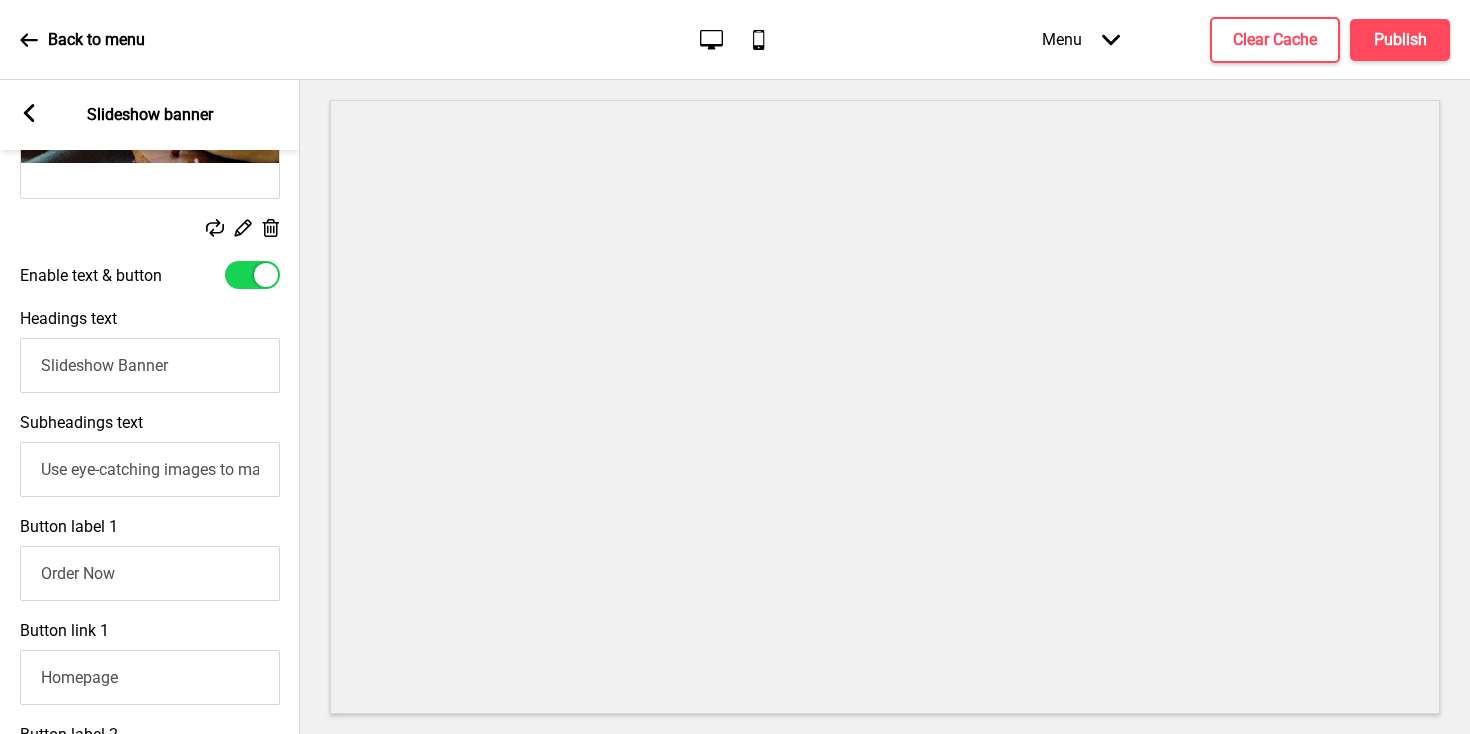 scroll, scrollTop: 698, scrollLeft: 0, axis: vertical 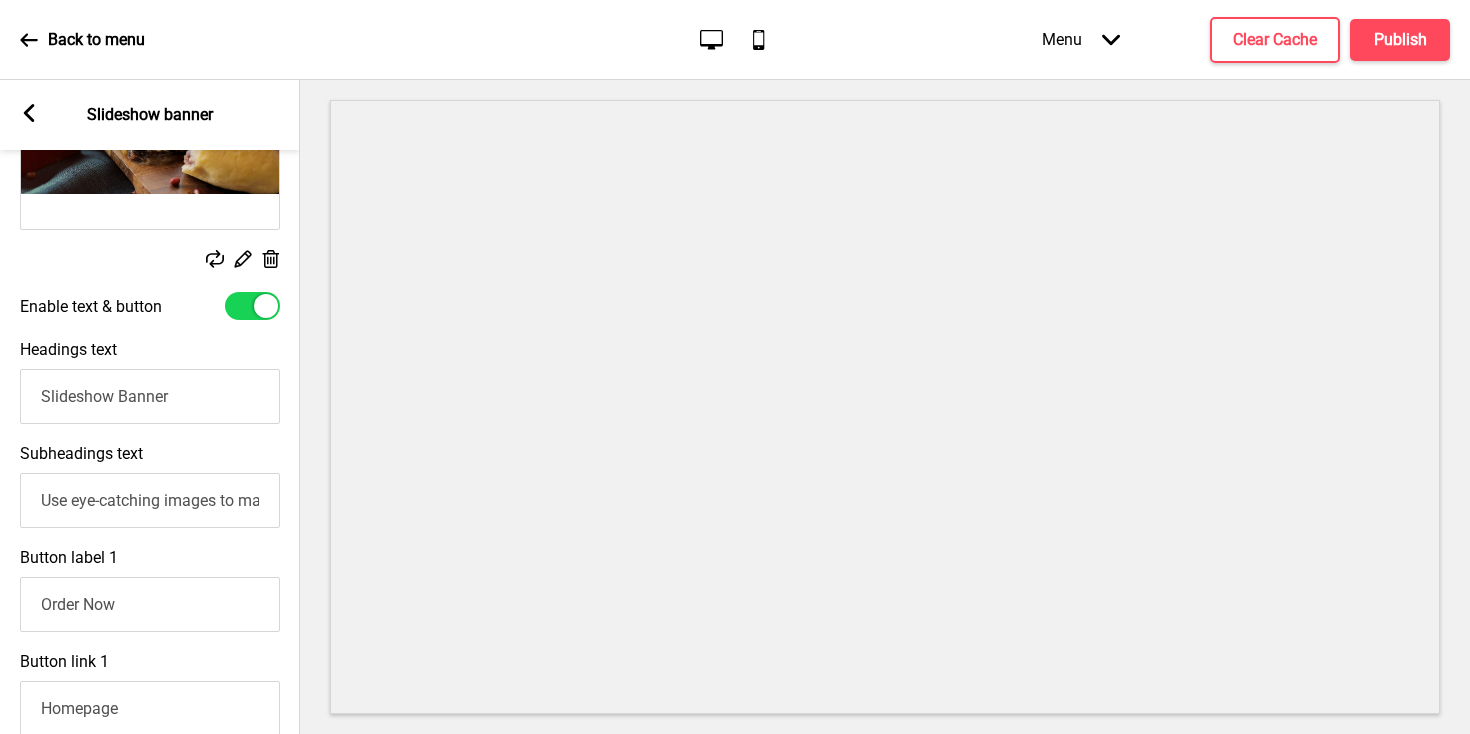 drag, startPoint x: 216, startPoint y: 403, endPoint x: 0, endPoint y: 393, distance: 216.23135 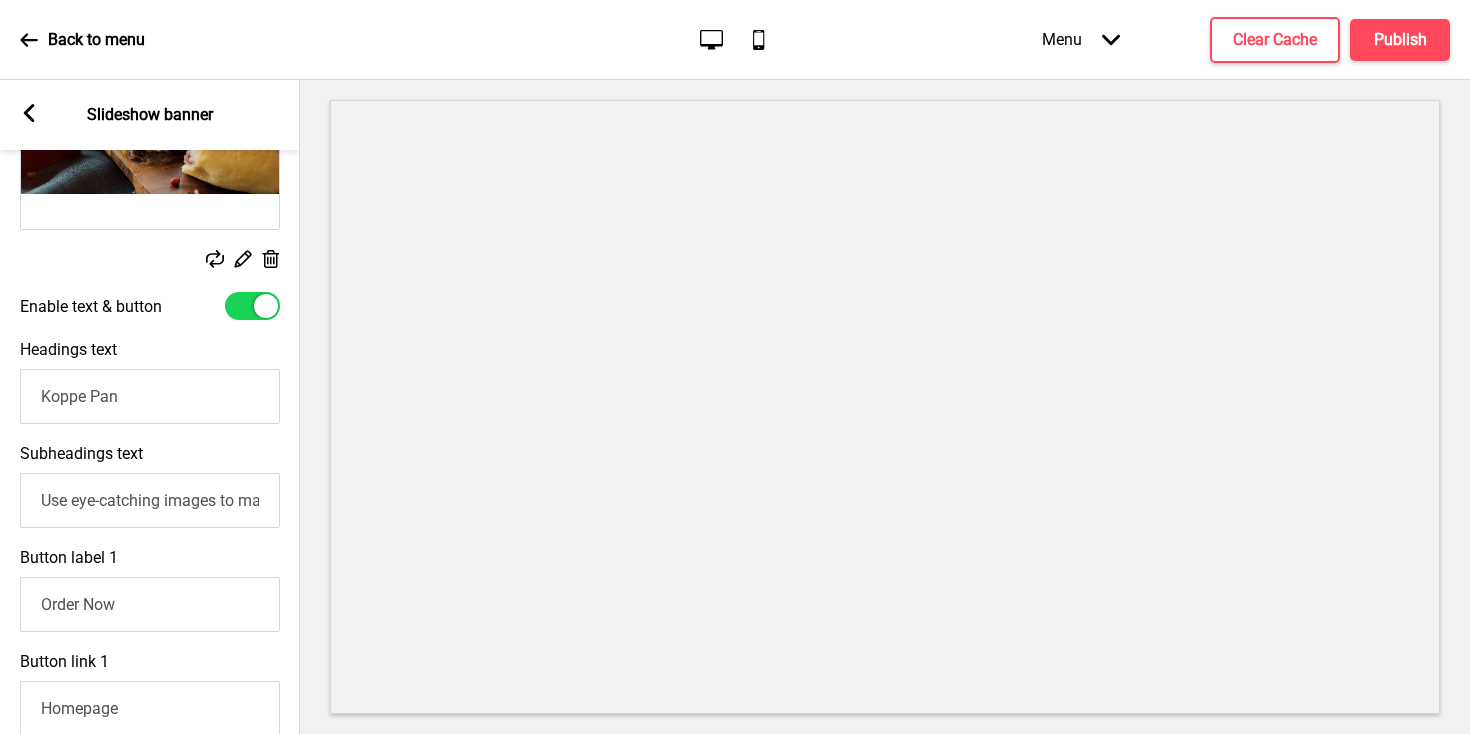 paste on "コッペパン" 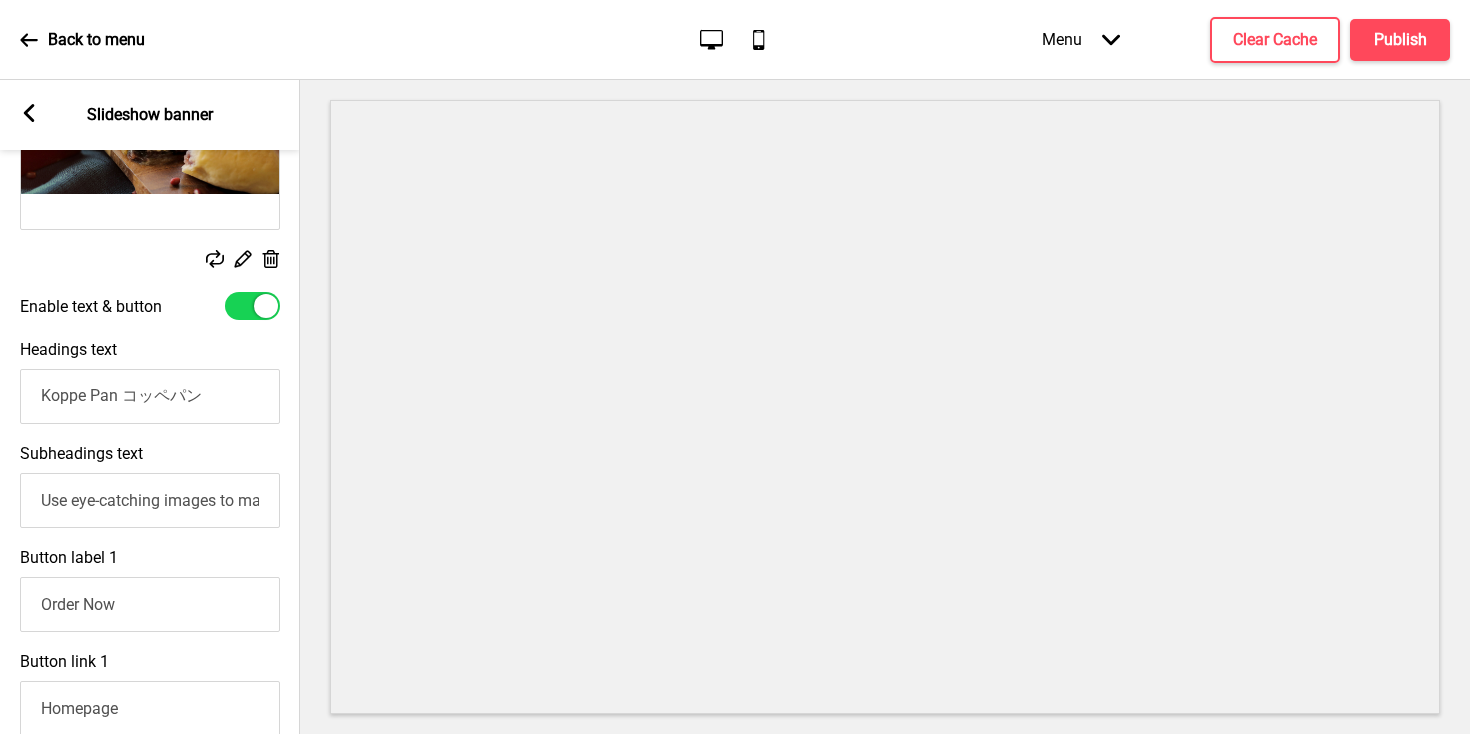 click on "Koppe Pan コッペパン" at bounding box center (150, 396) 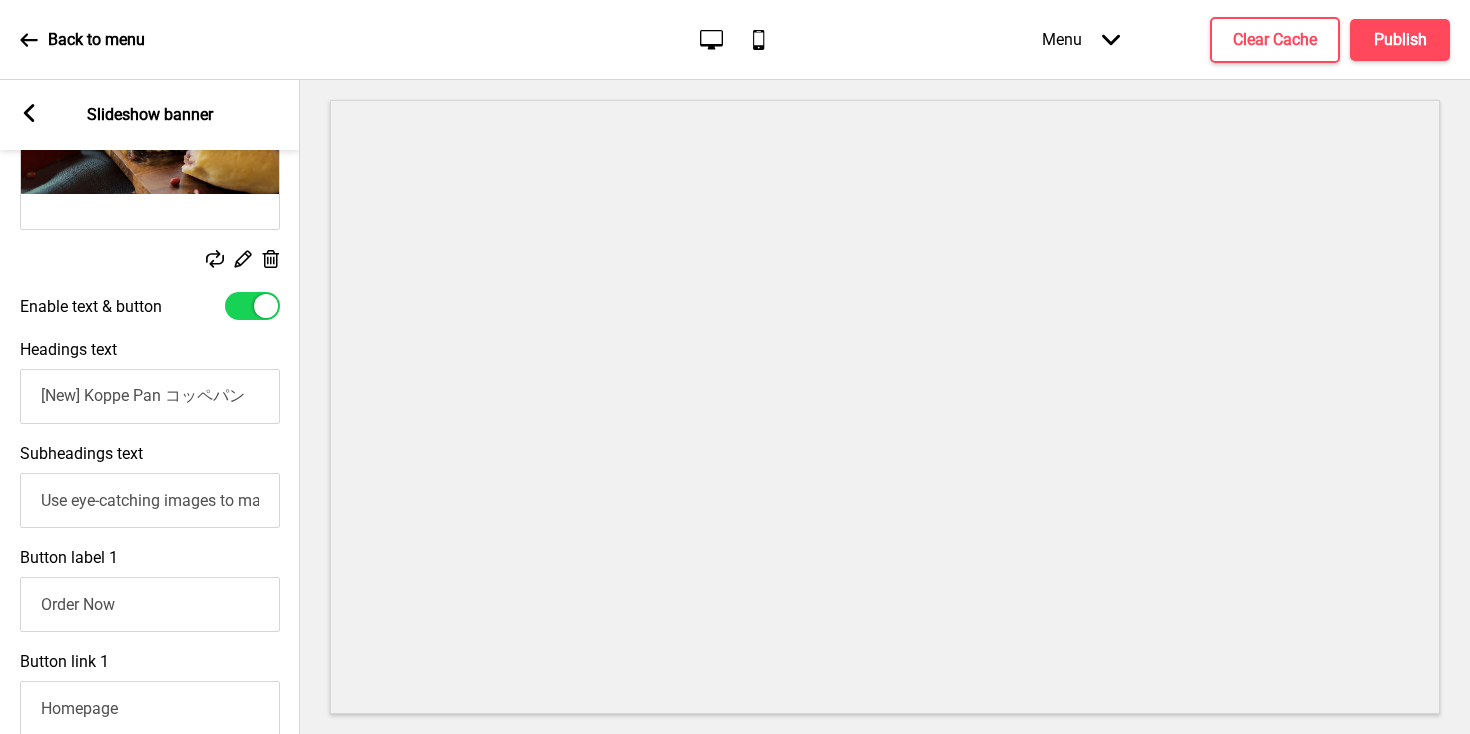 type on "[New] Koppe Pan コッペパン" 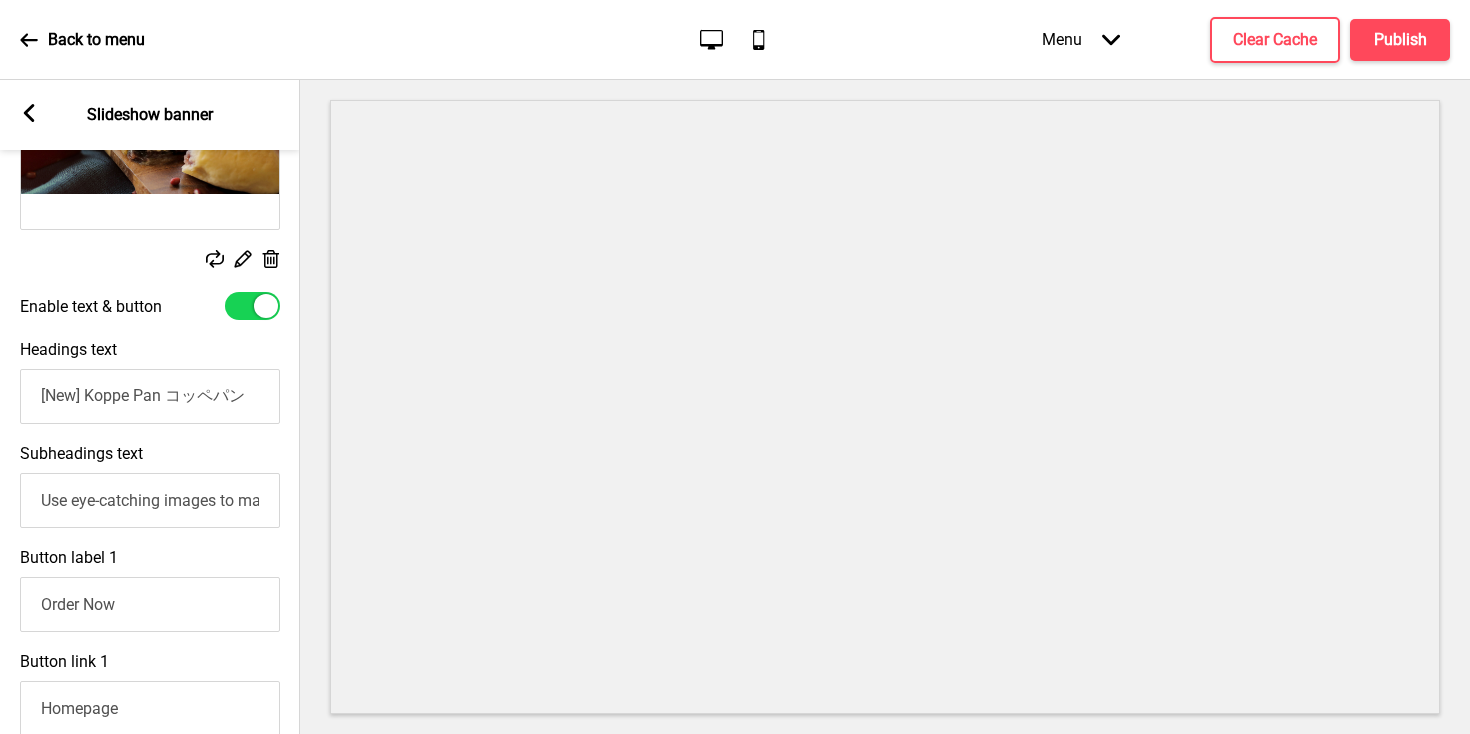 scroll, scrollTop: 0, scrollLeft: 308, axis: horizontal 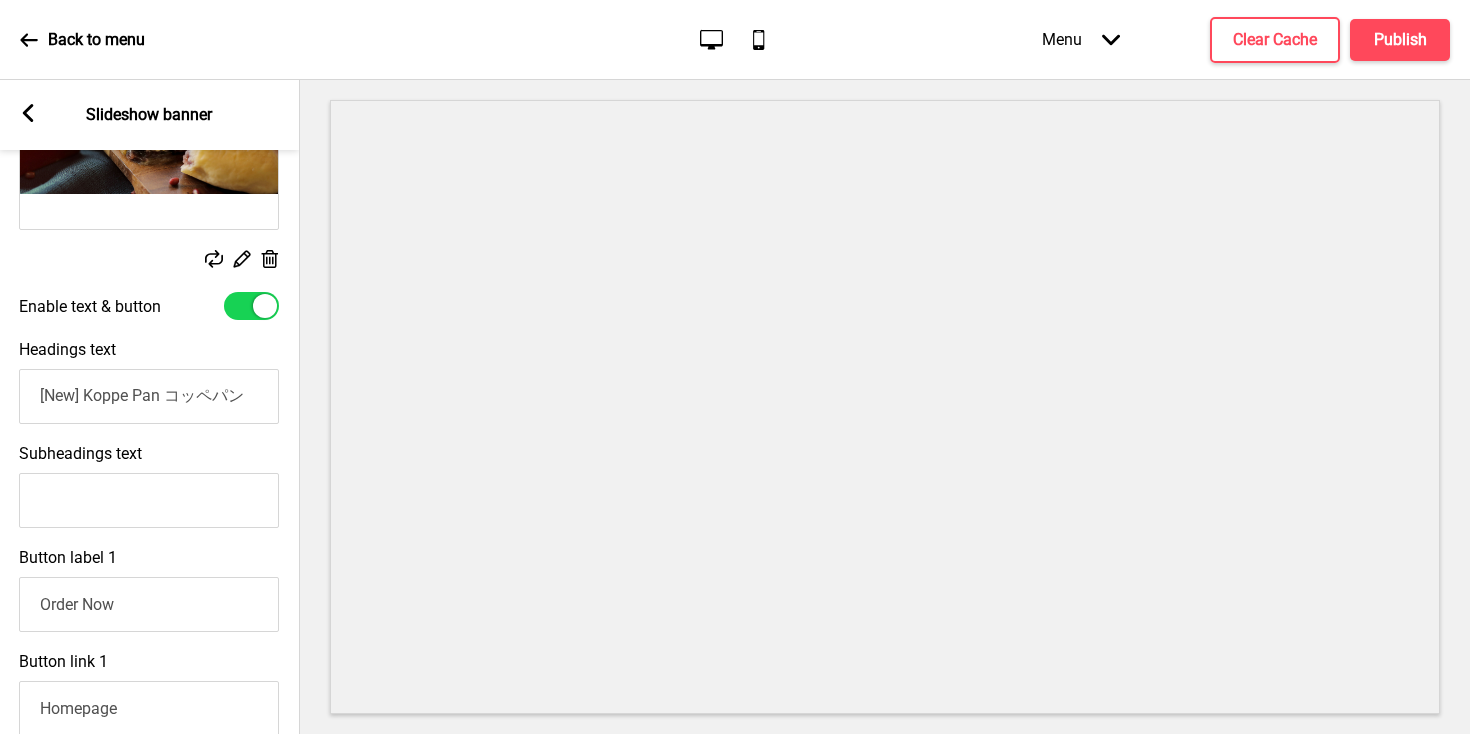 type 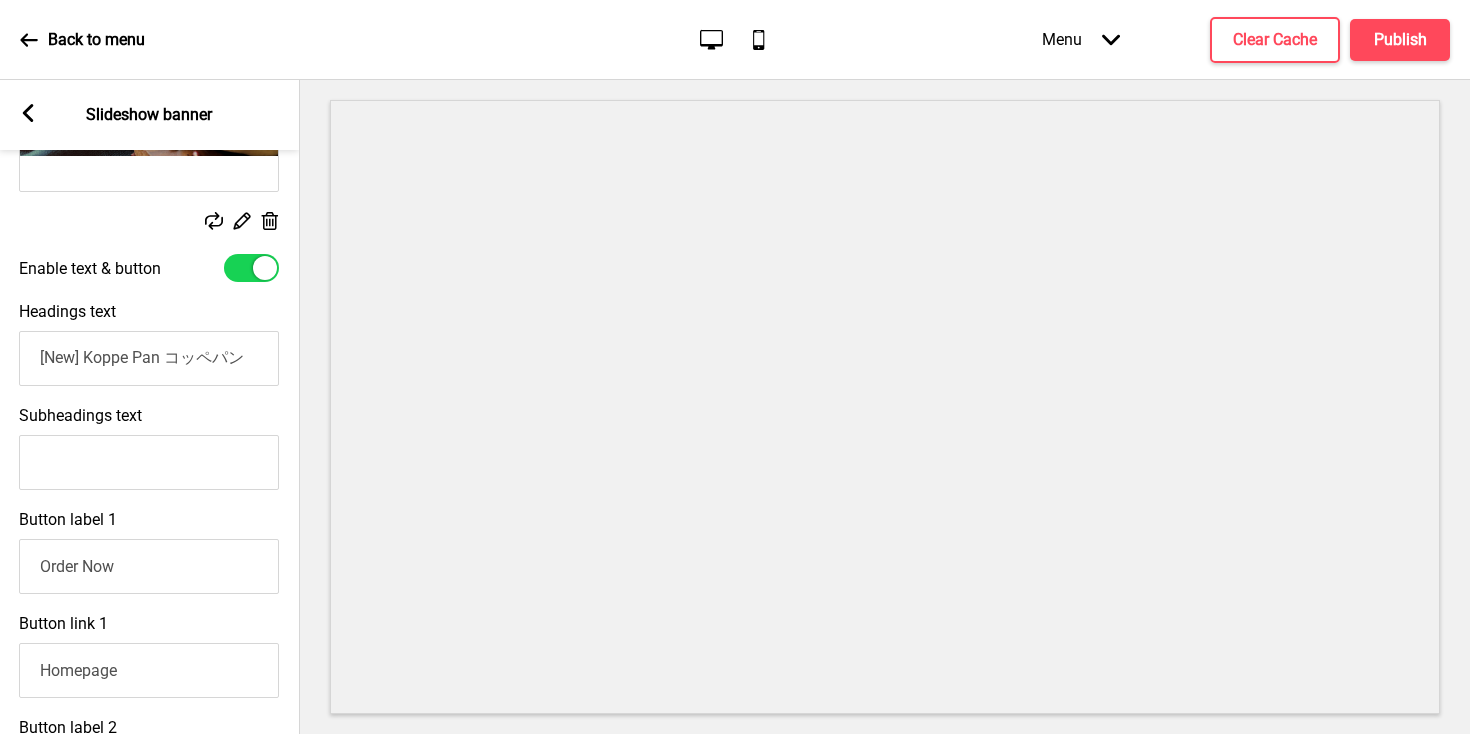 scroll, scrollTop: 755, scrollLeft: 0, axis: vertical 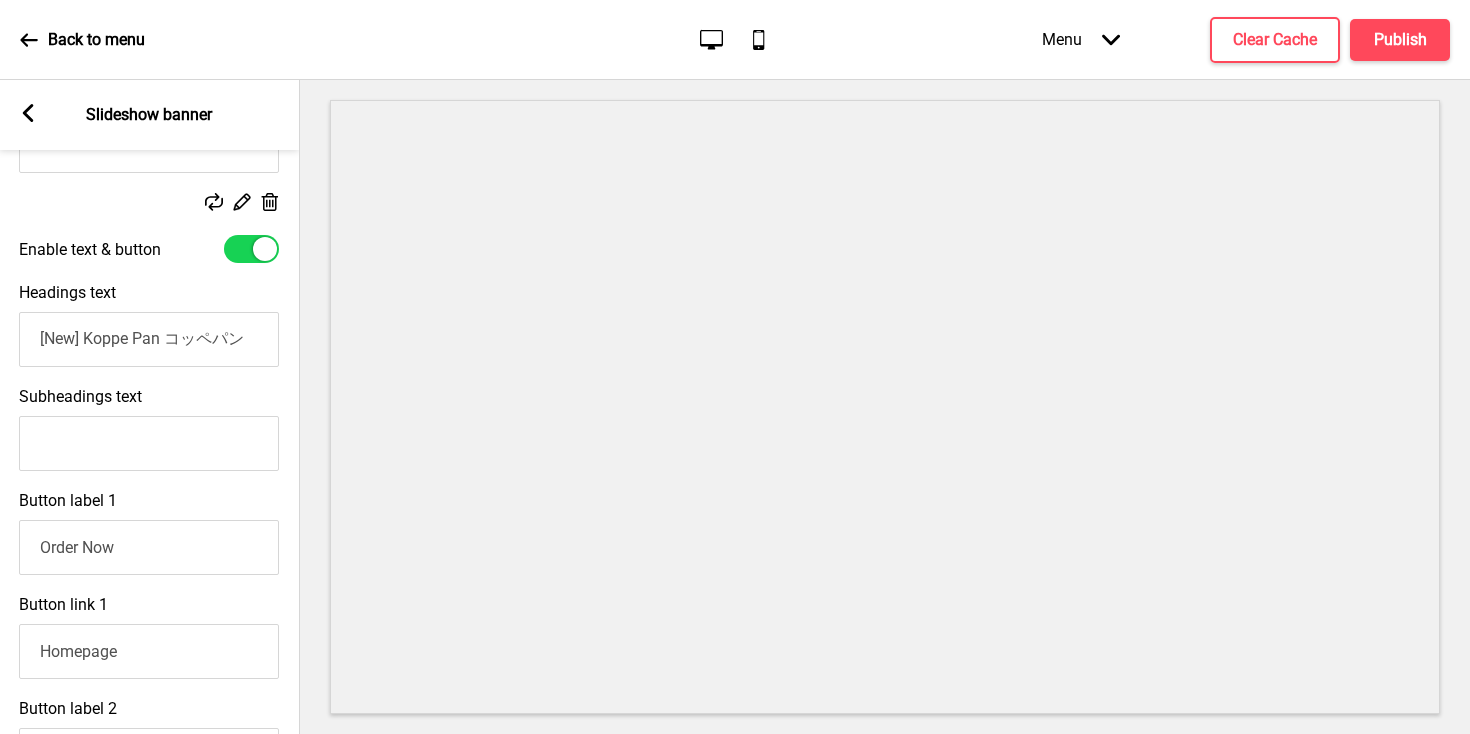 drag, startPoint x: 147, startPoint y: 547, endPoint x: 0, endPoint y: 510, distance: 151.58496 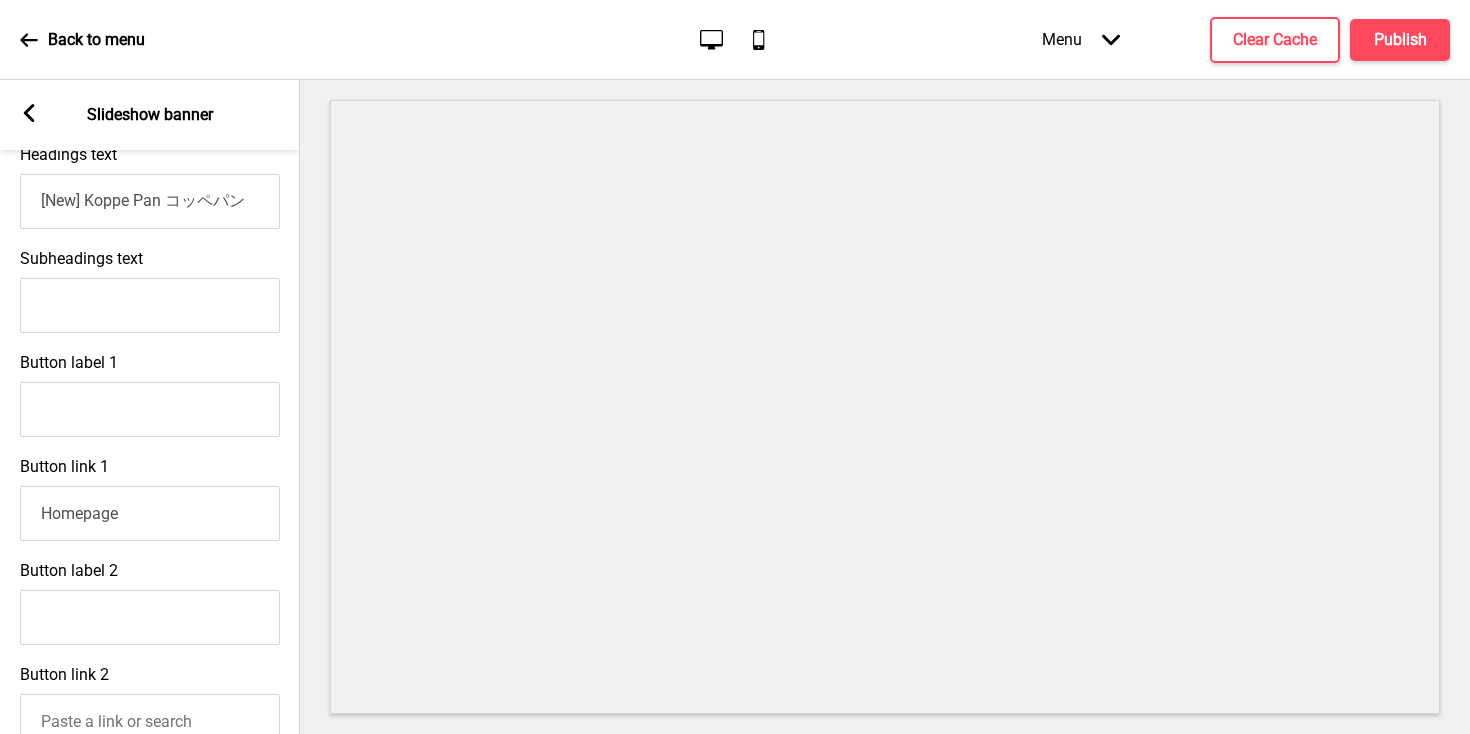 scroll, scrollTop: 945, scrollLeft: 0, axis: vertical 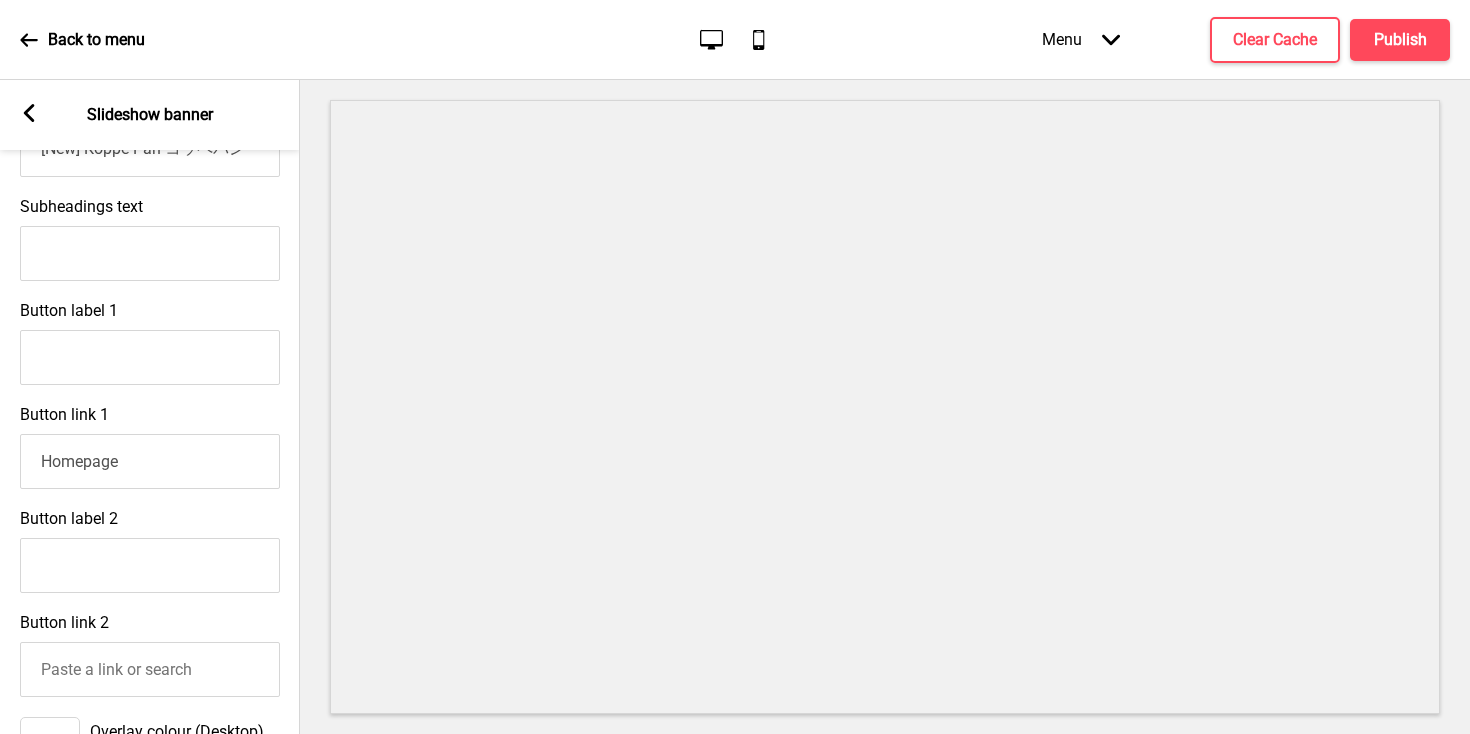 type 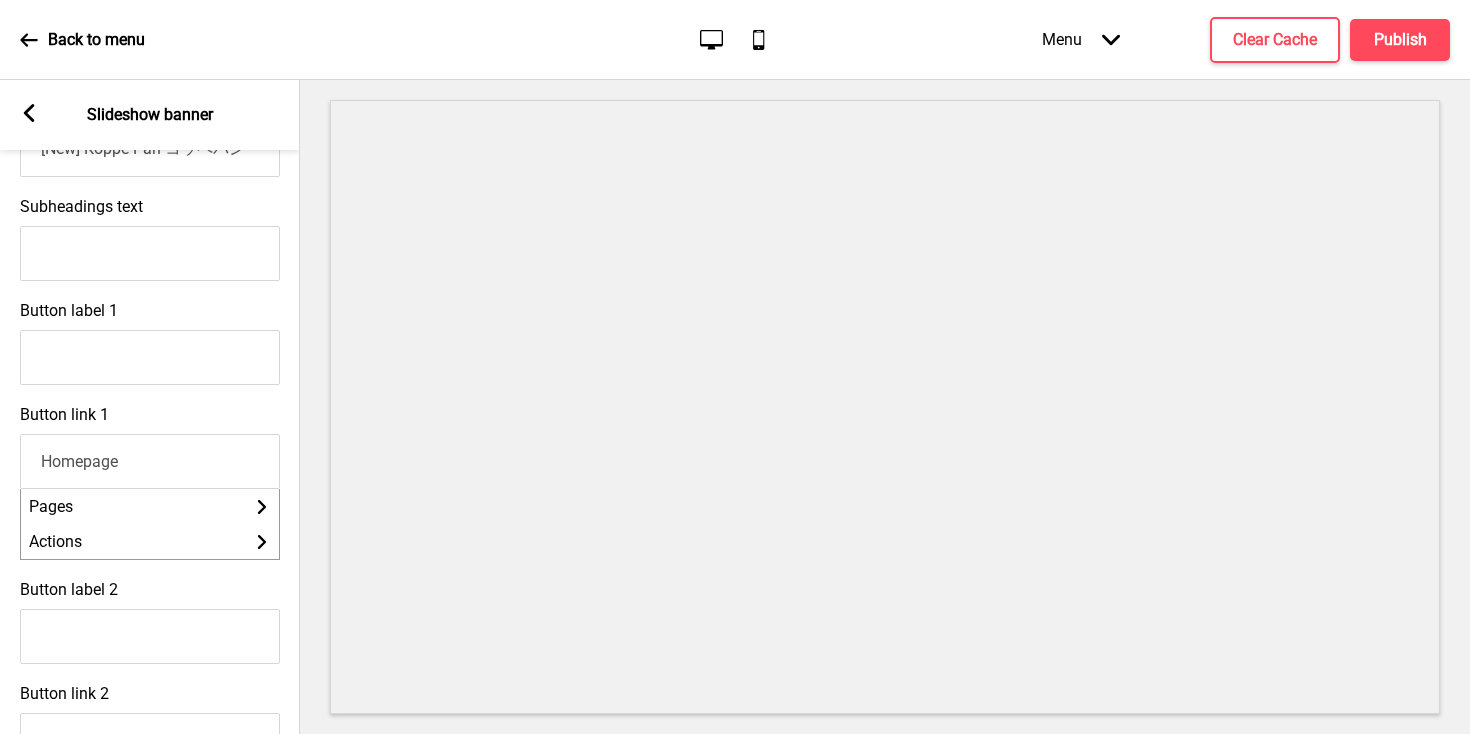 drag, startPoint x: 145, startPoint y: 473, endPoint x: 0, endPoint y: 426, distance: 152.42703 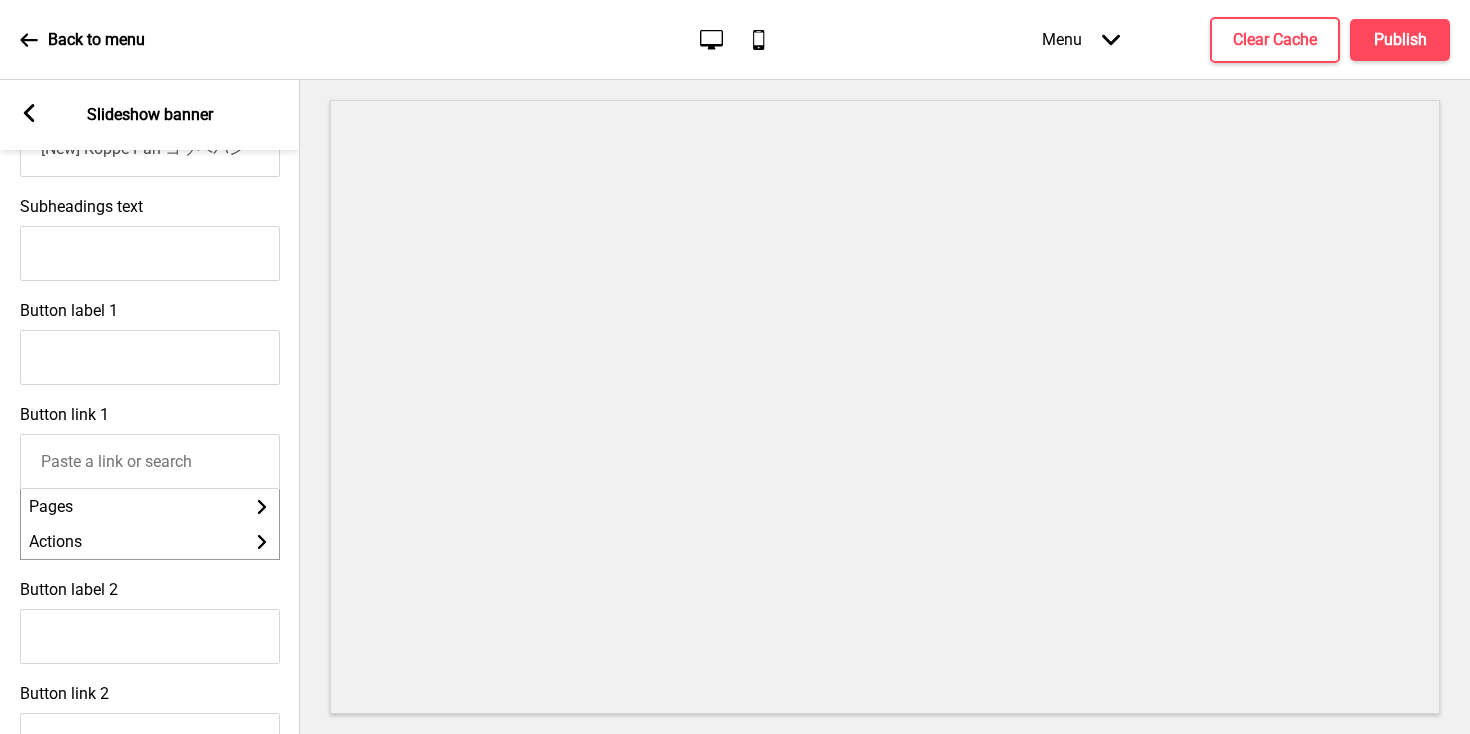 type 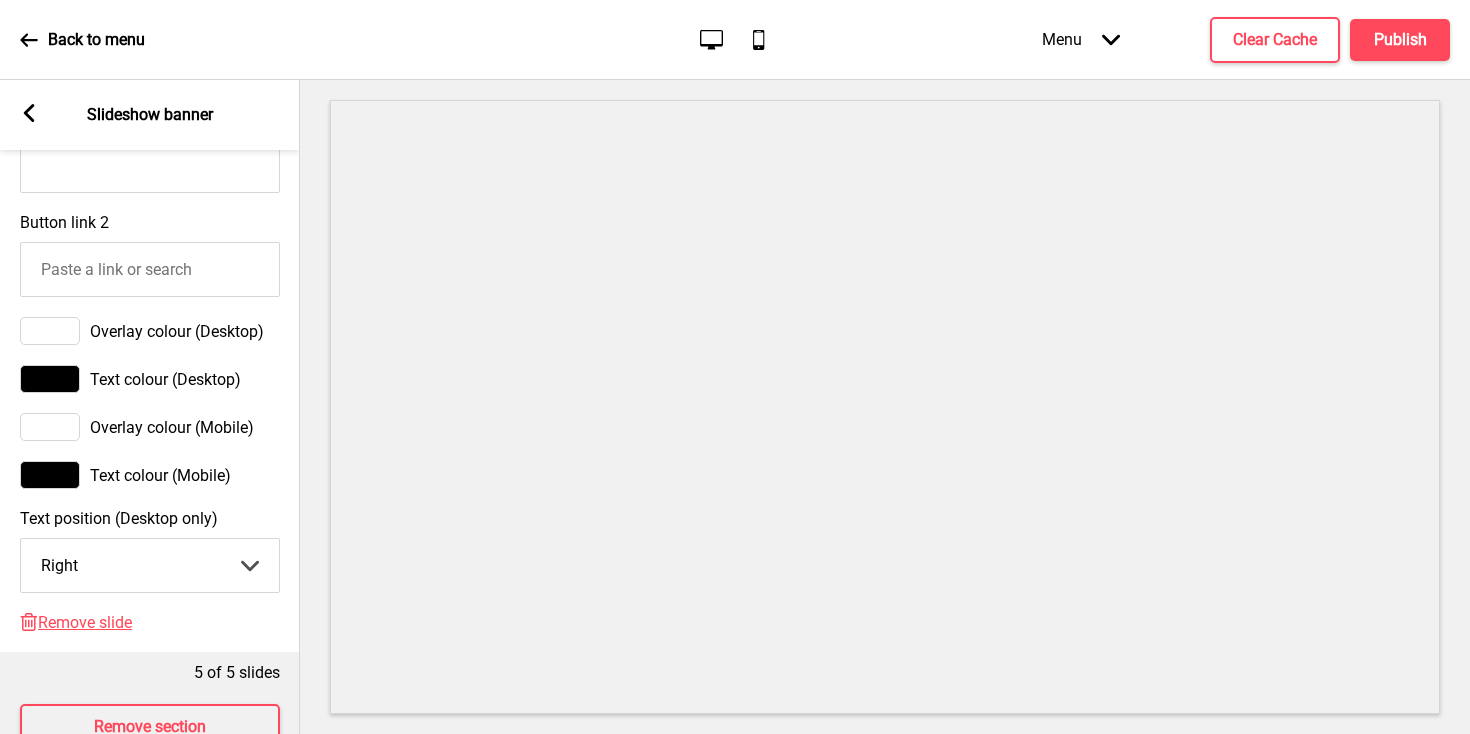 scroll, scrollTop: 1418, scrollLeft: 0, axis: vertical 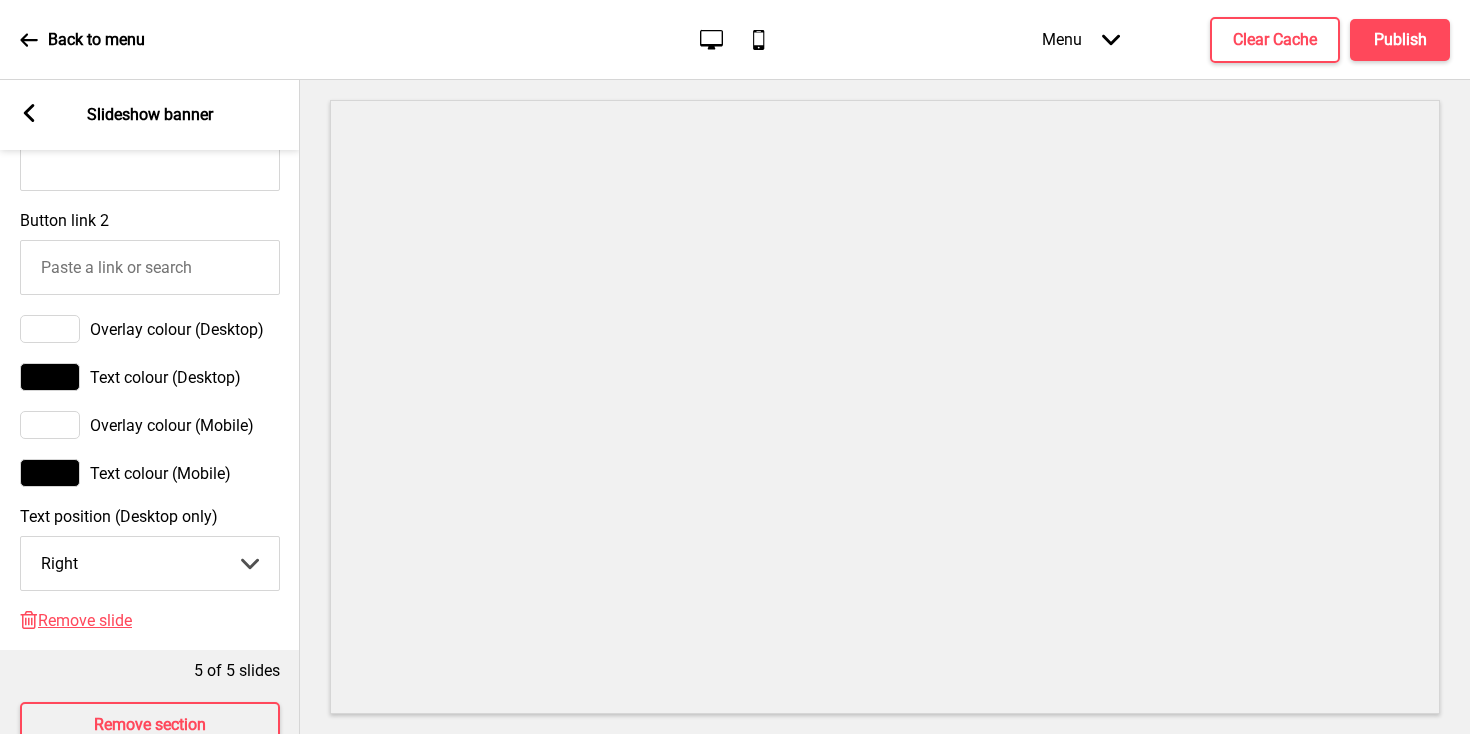 click on "Center Left Right" at bounding box center (150, 563) 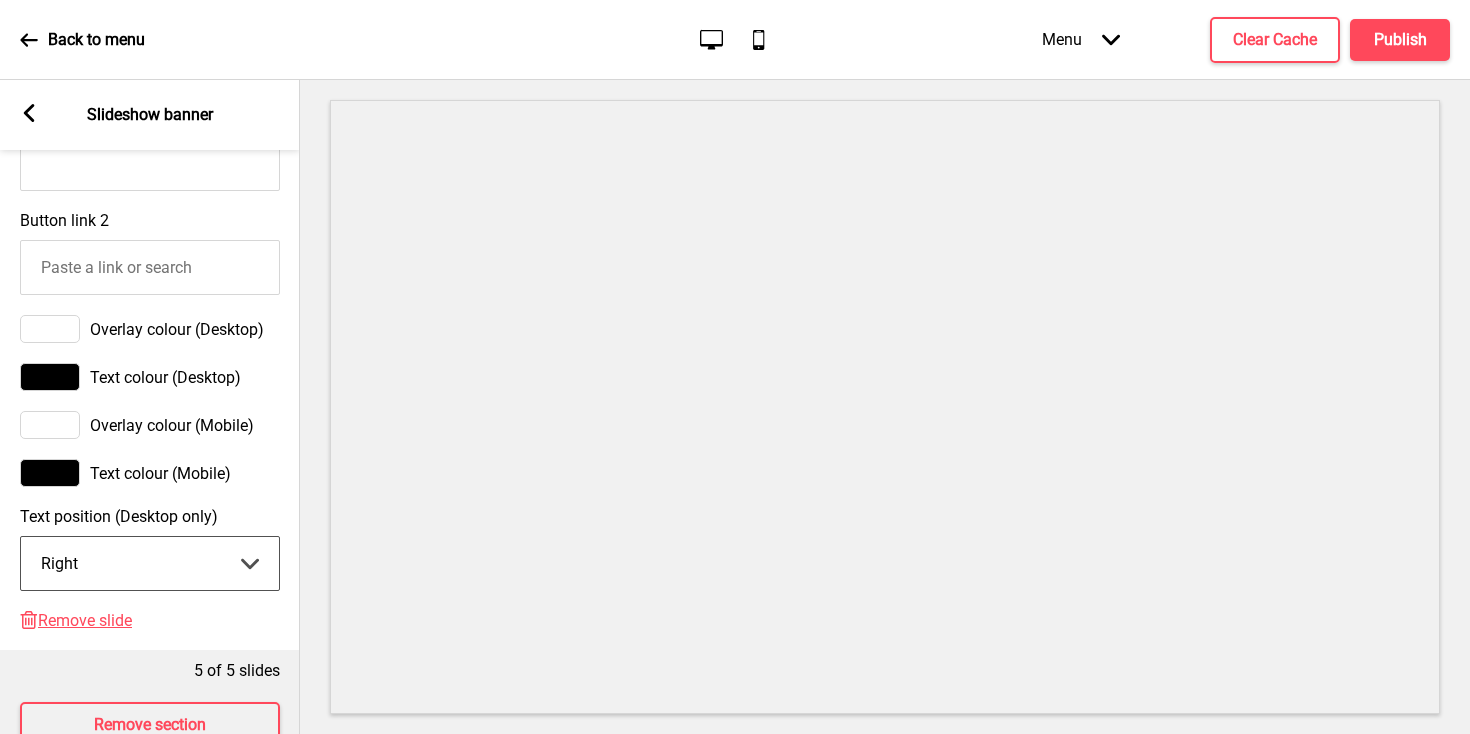 select on "left" 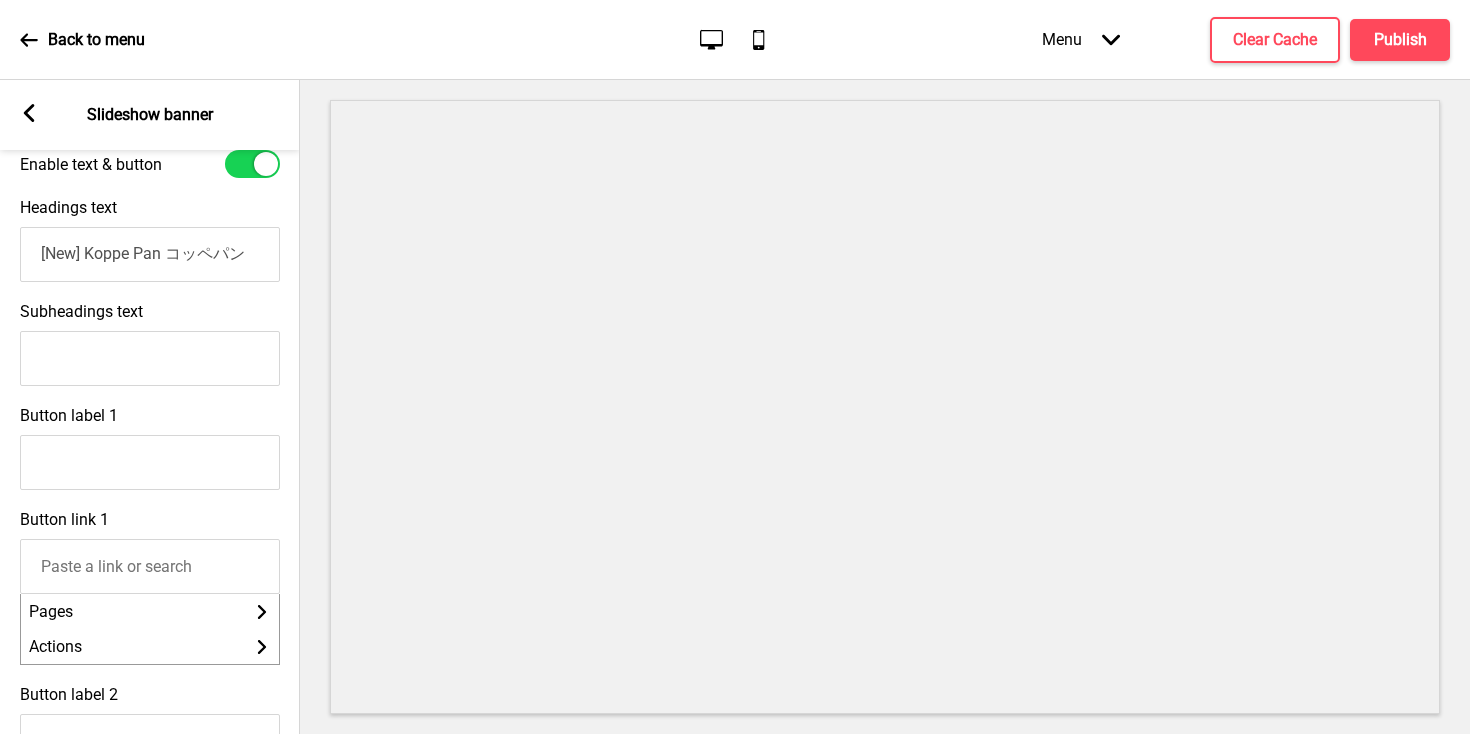 scroll, scrollTop: 846, scrollLeft: 0, axis: vertical 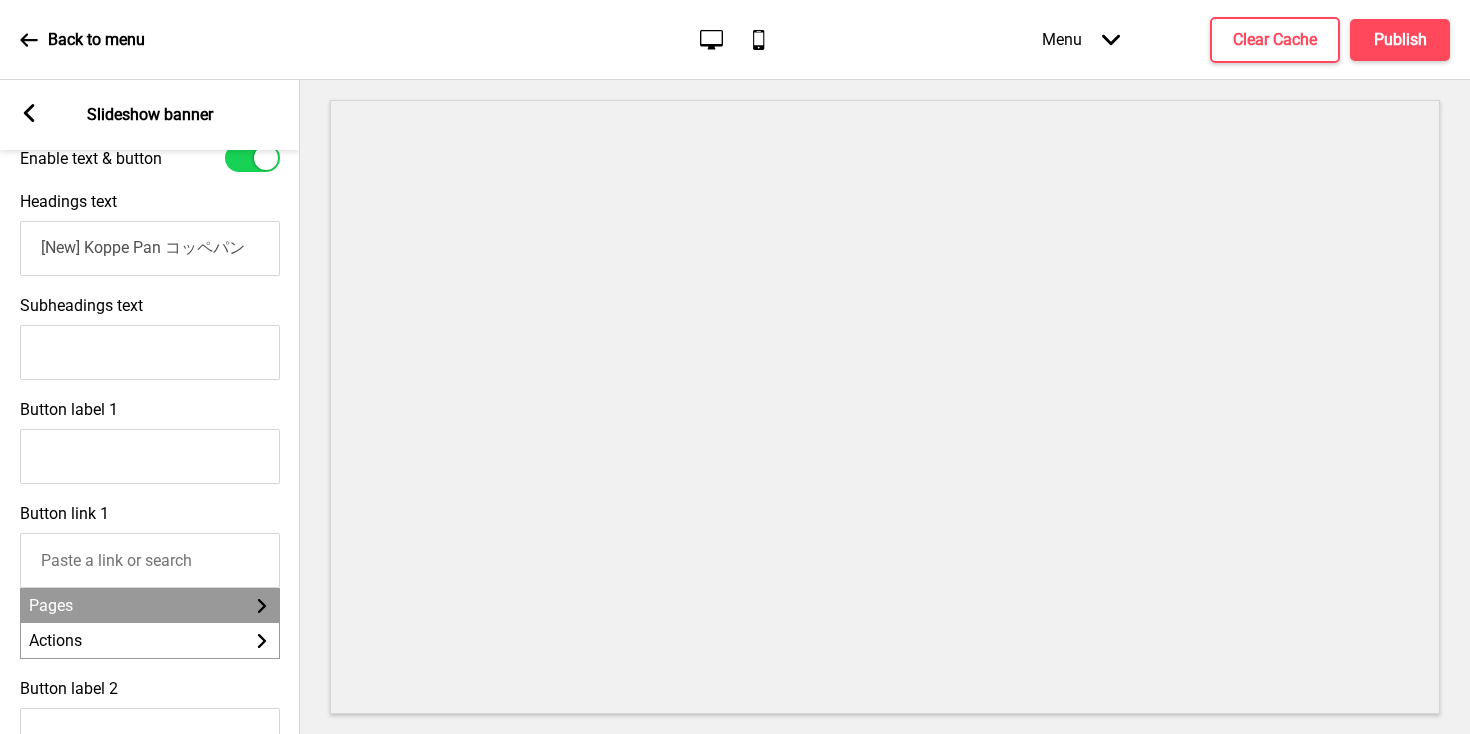click on "Pages Arrow right" at bounding box center (150, 605) 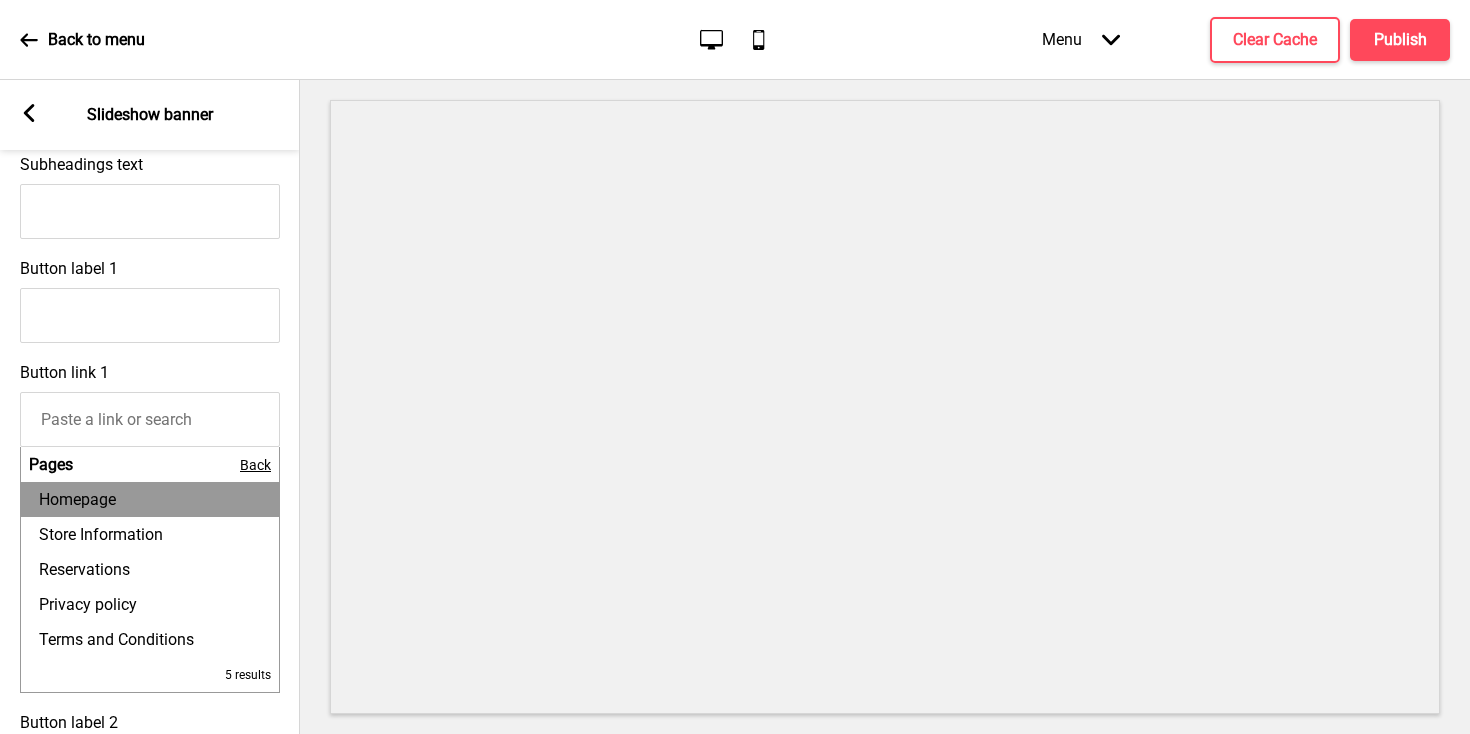 scroll, scrollTop: 989, scrollLeft: 0, axis: vertical 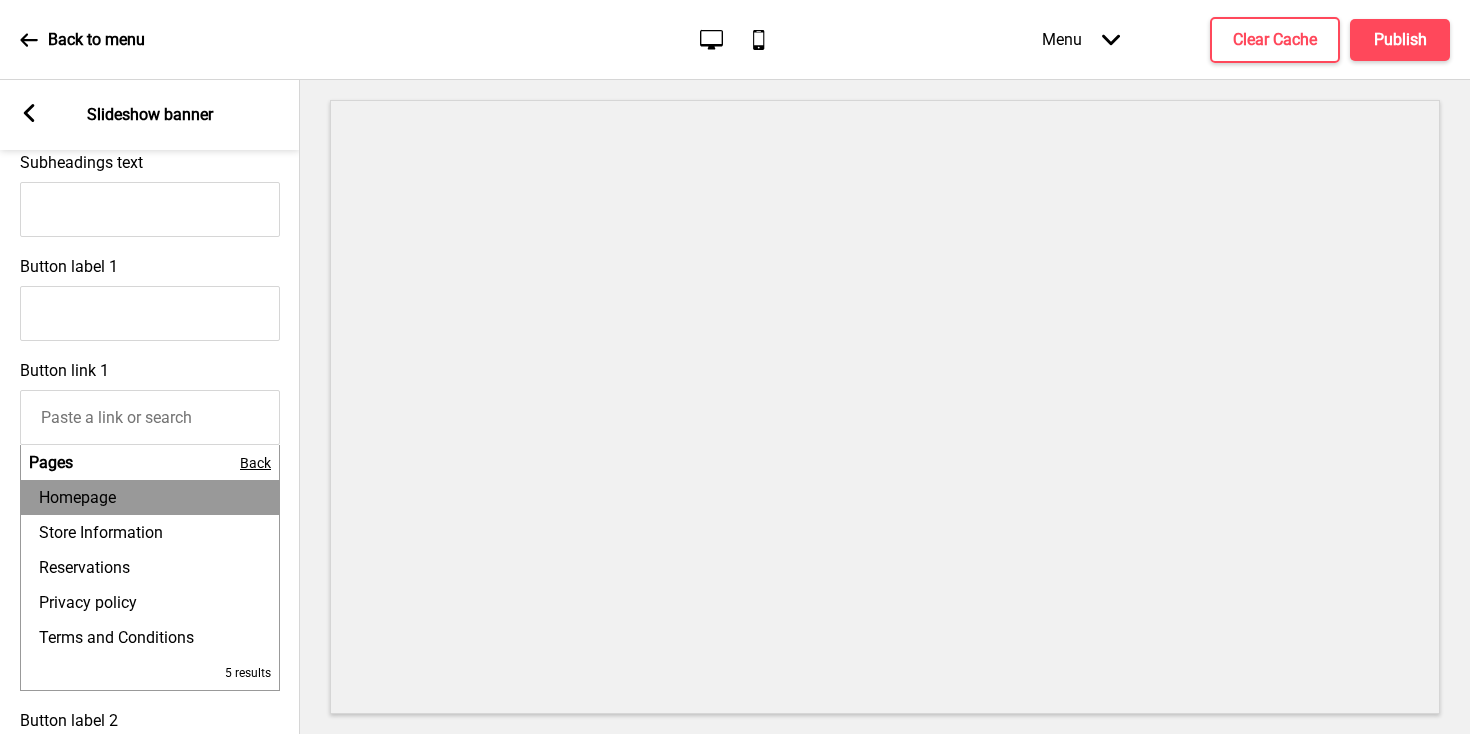 click on "Back" at bounding box center [255, 463] 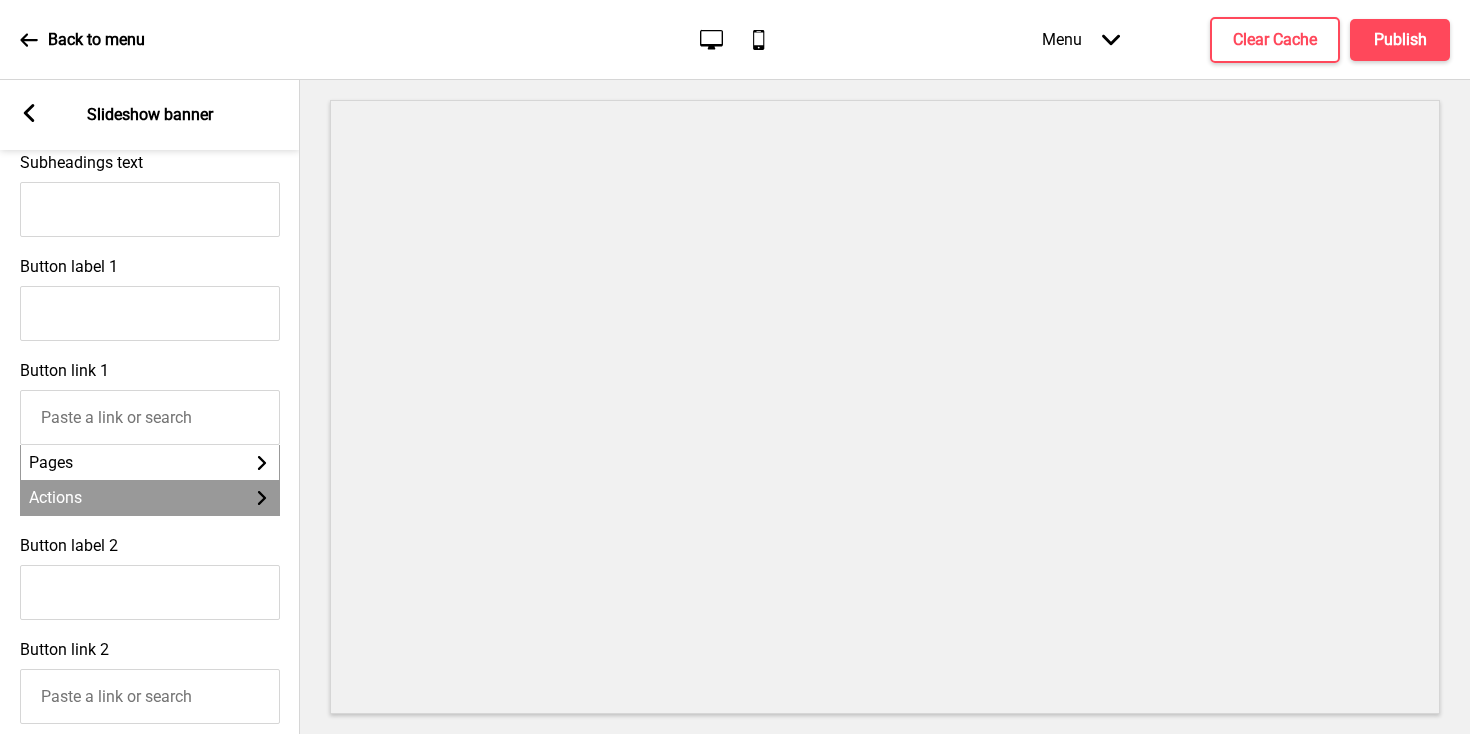 click on "Actions Arrow right" at bounding box center (150, 497) 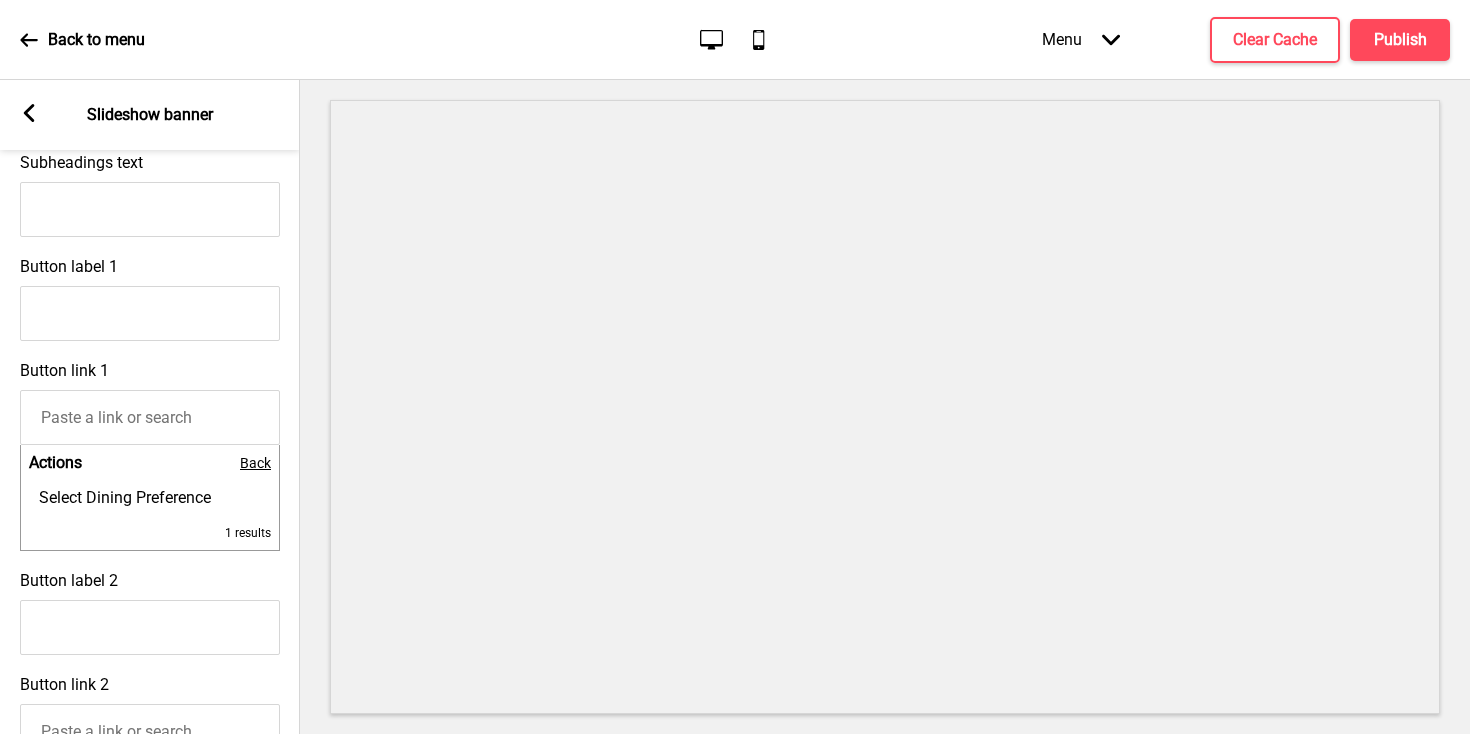 click on "Back" at bounding box center [255, 463] 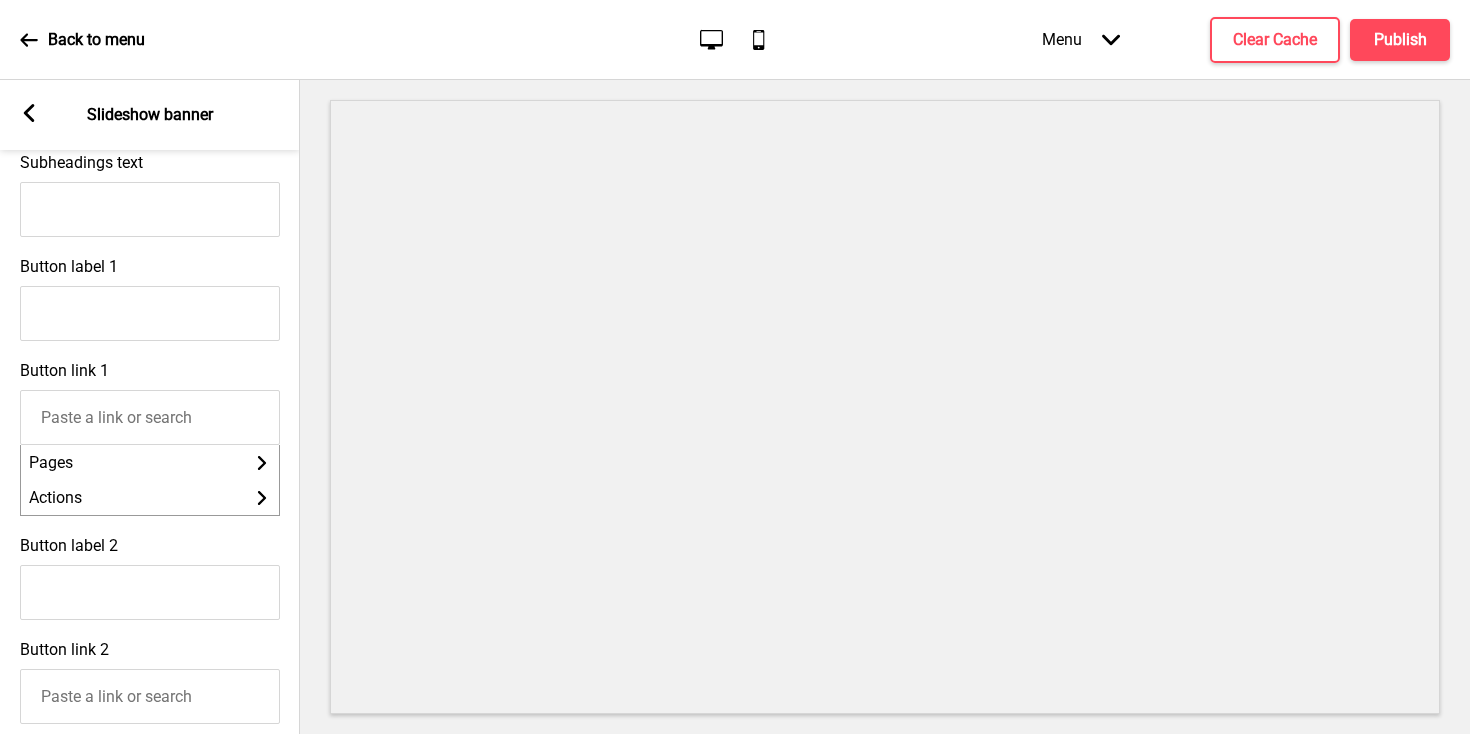 click on "Button link 1 Pages Arrow right Actions Arrow right" at bounding box center [150, 438] 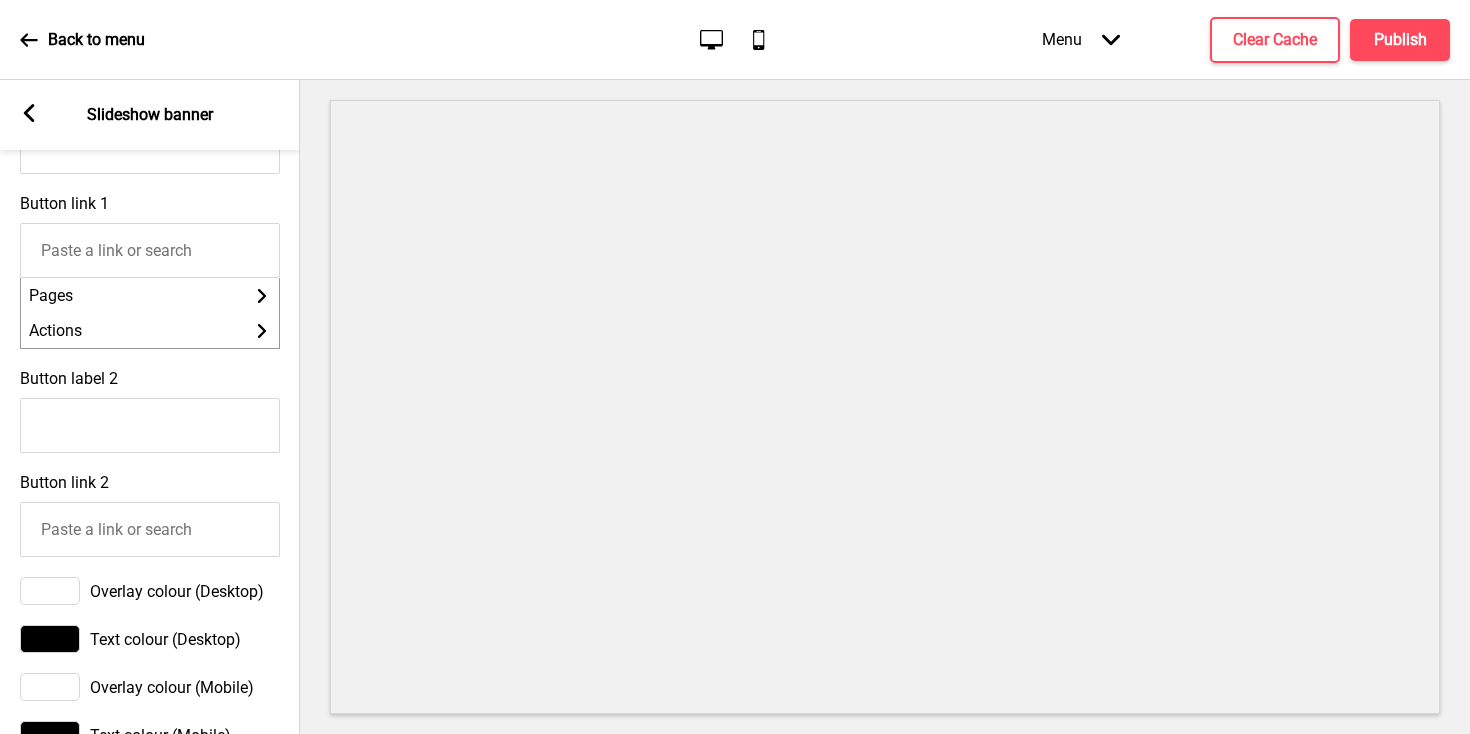 scroll, scrollTop: 1164, scrollLeft: 0, axis: vertical 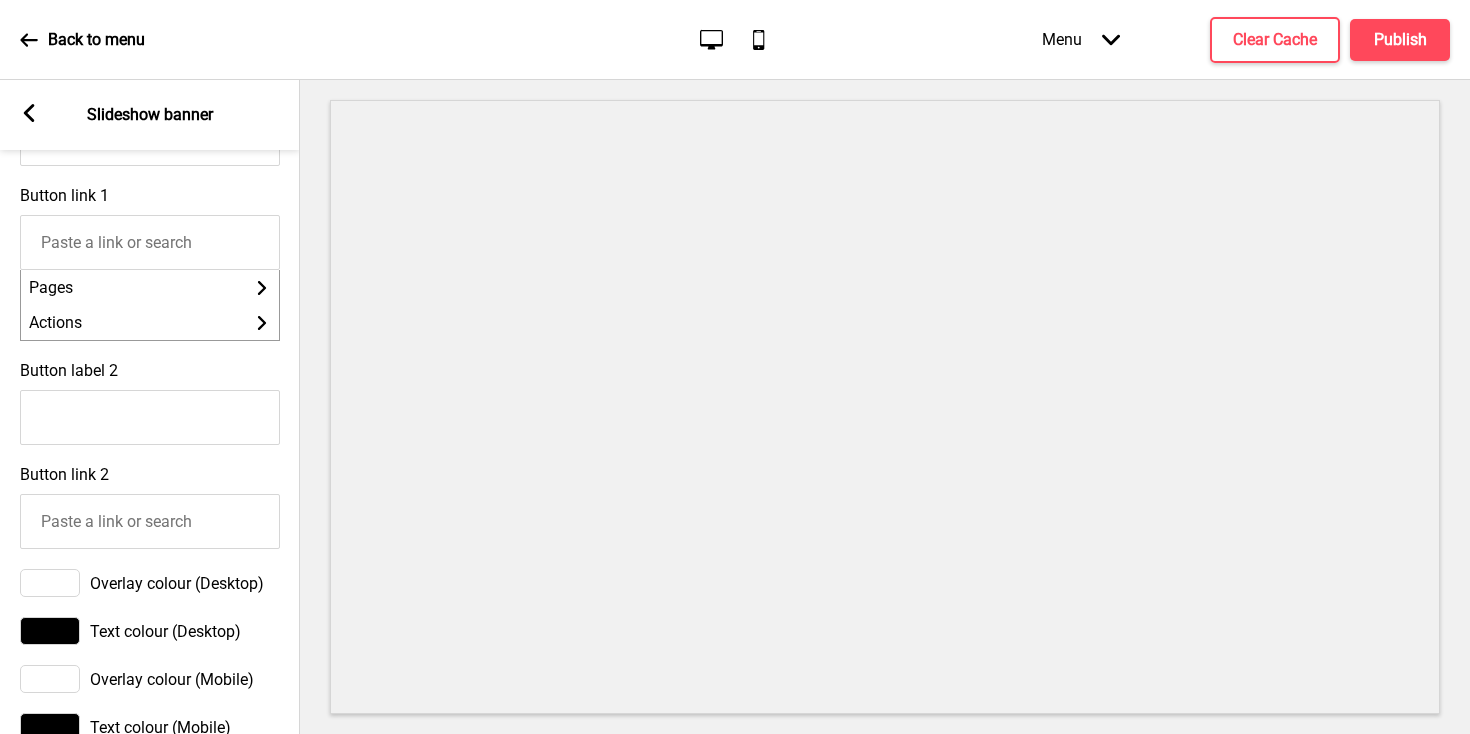 click on "Button label 2" at bounding box center [150, 403] 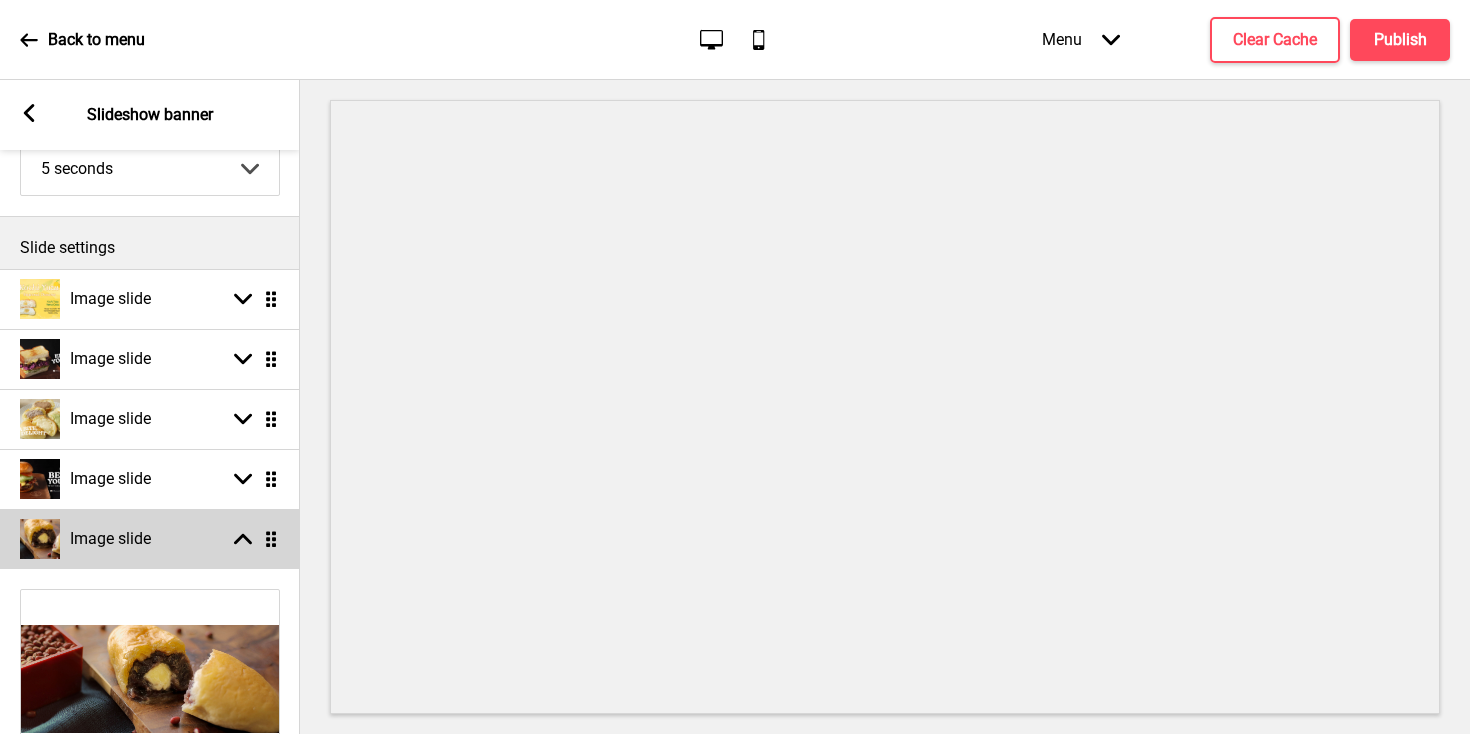 scroll, scrollTop: 161, scrollLeft: 0, axis: vertical 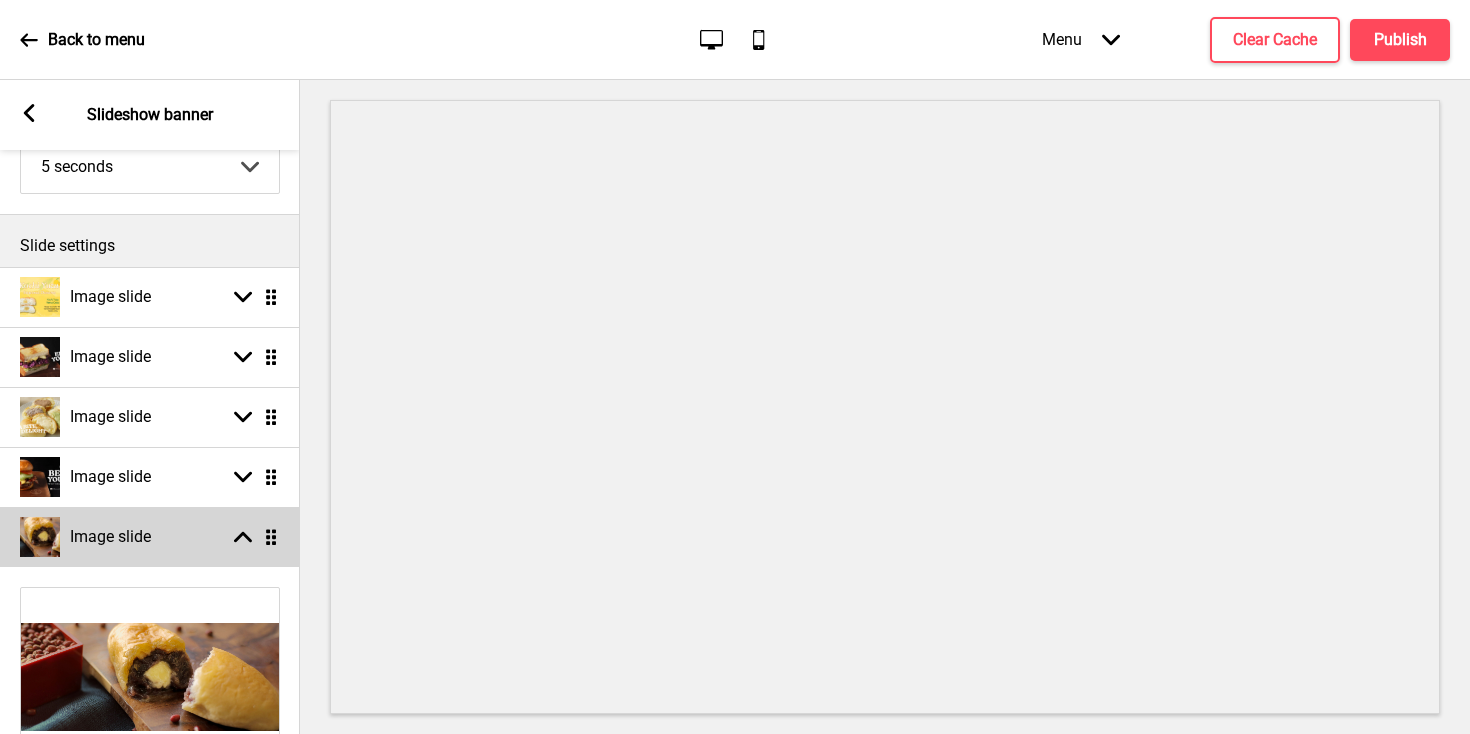 select on "left" 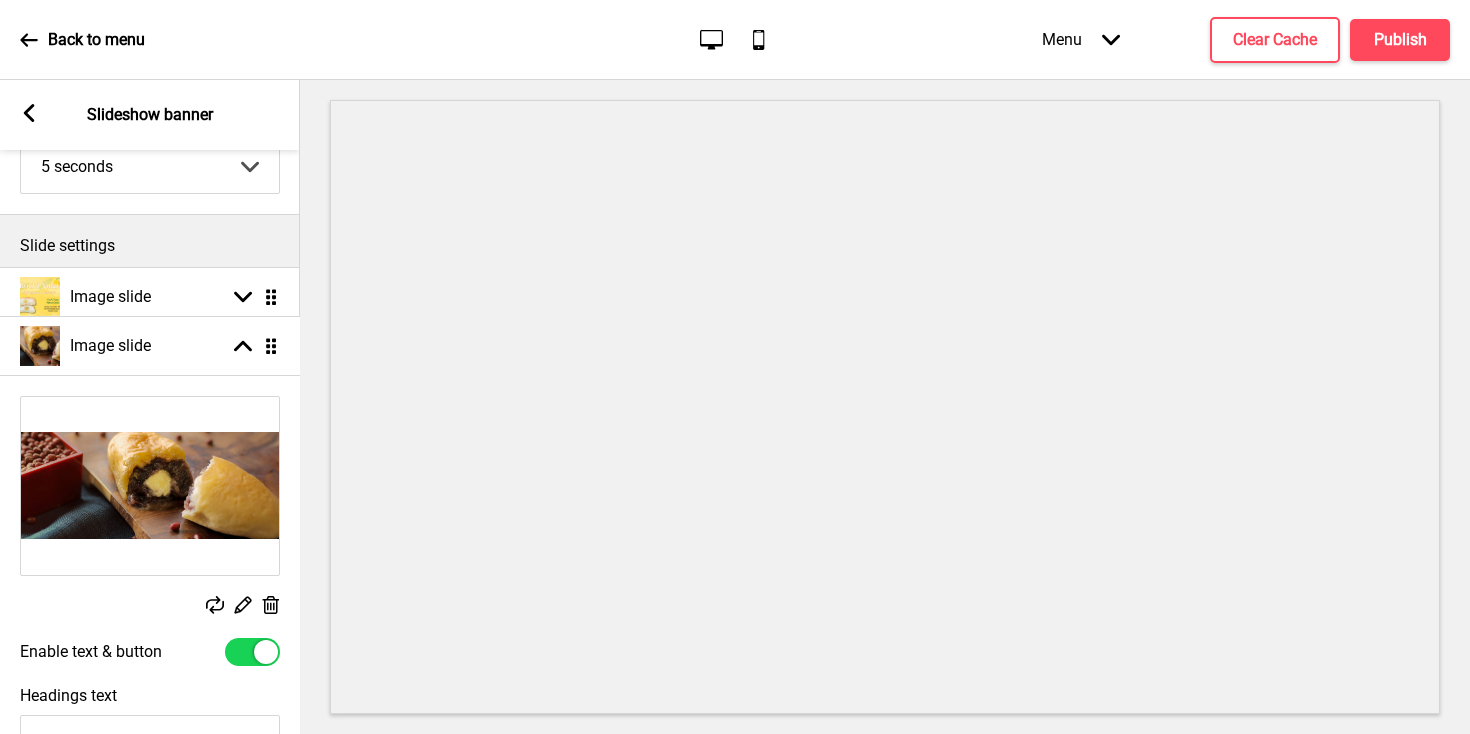 scroll, scrollTop: 0, scrollLeft: 1, axis: horizontal 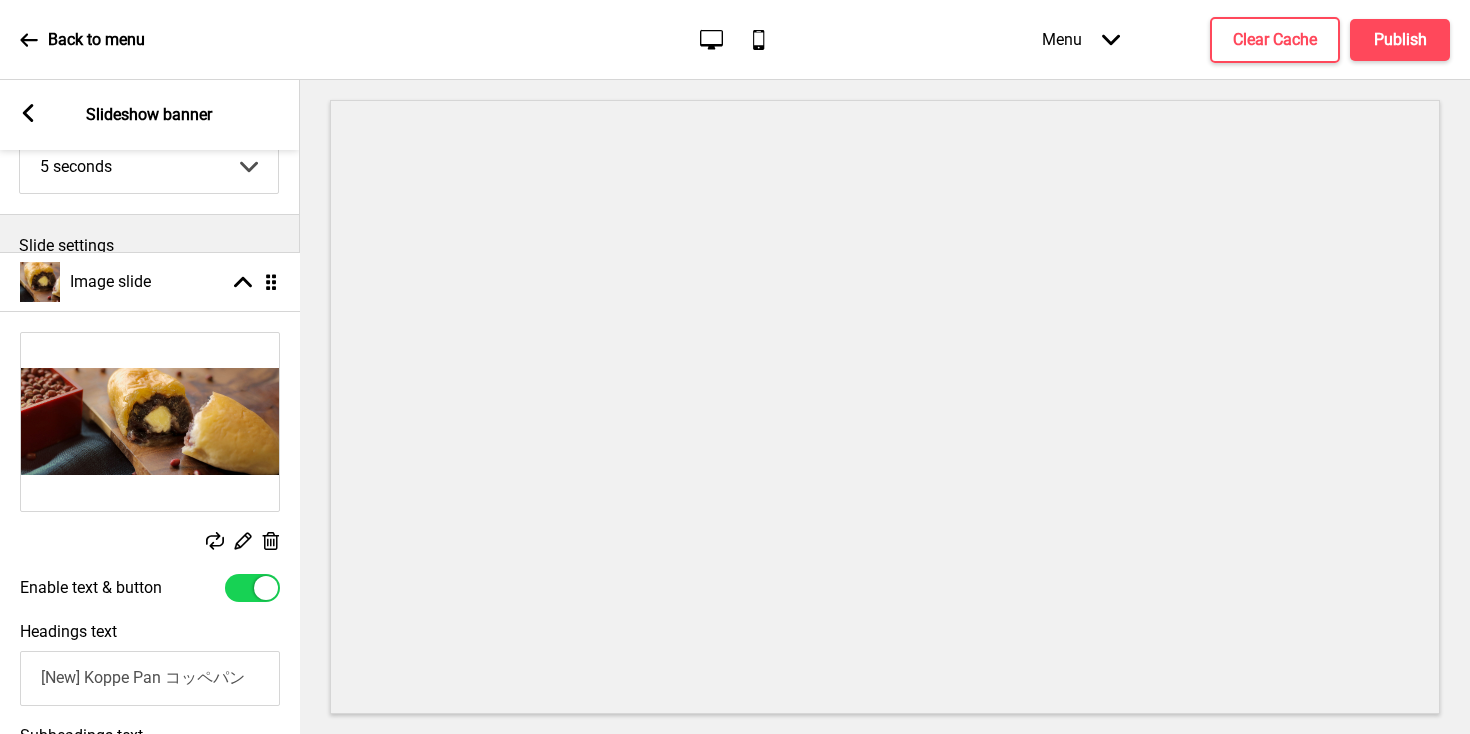 drag, startPoint x: 277, startPoint y: 539, endPoint x: 291, endPoint y: 284, distance: 255.38402 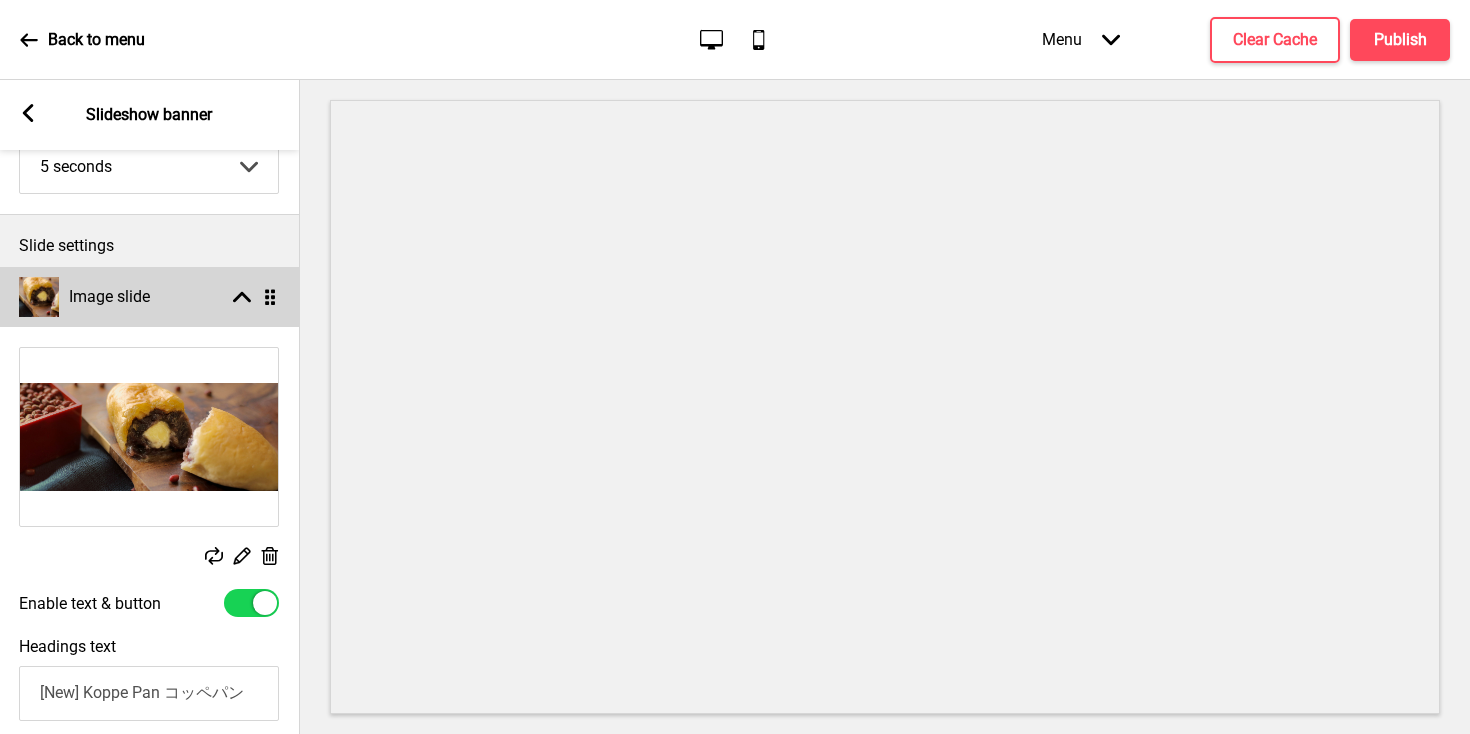 click 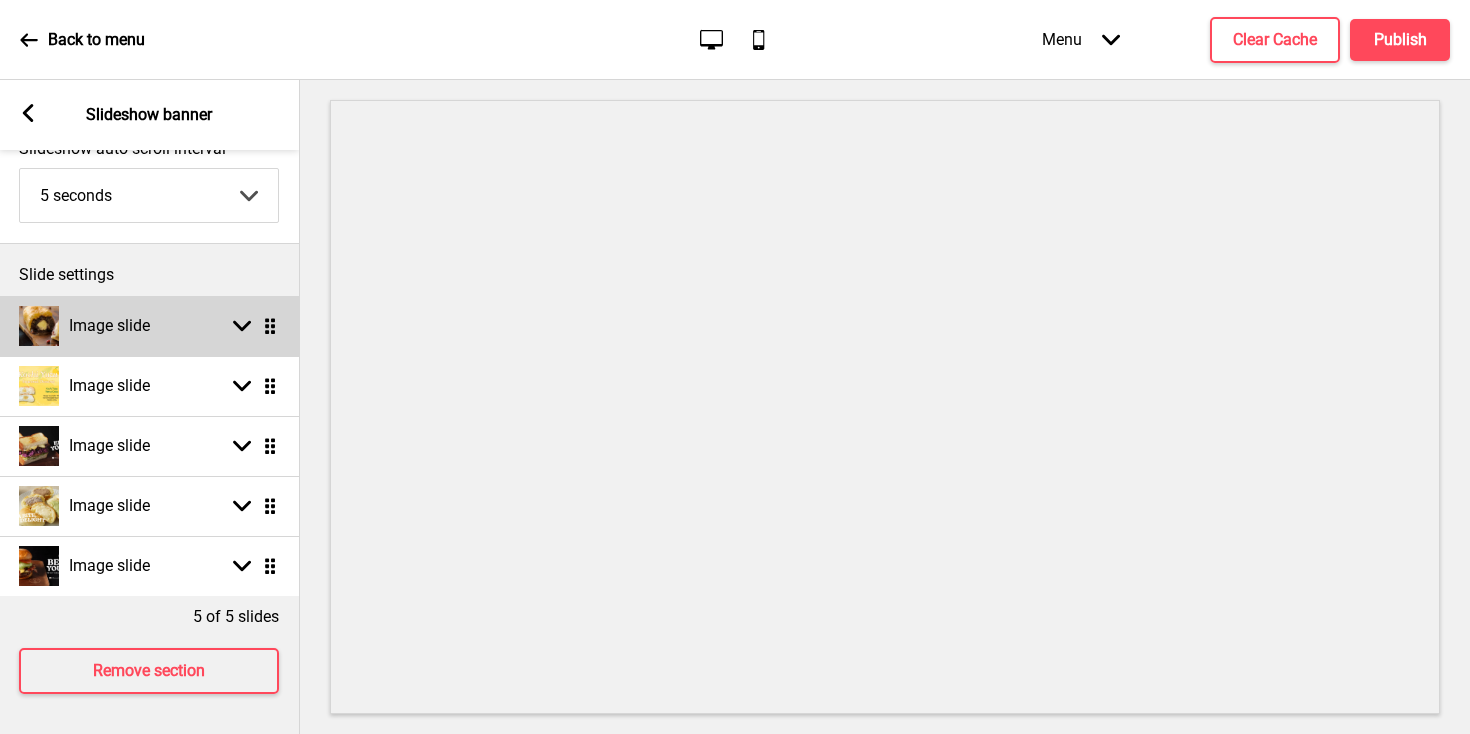 scroll, scrollTop: 132, scrollLeft: 0, axis: vertical 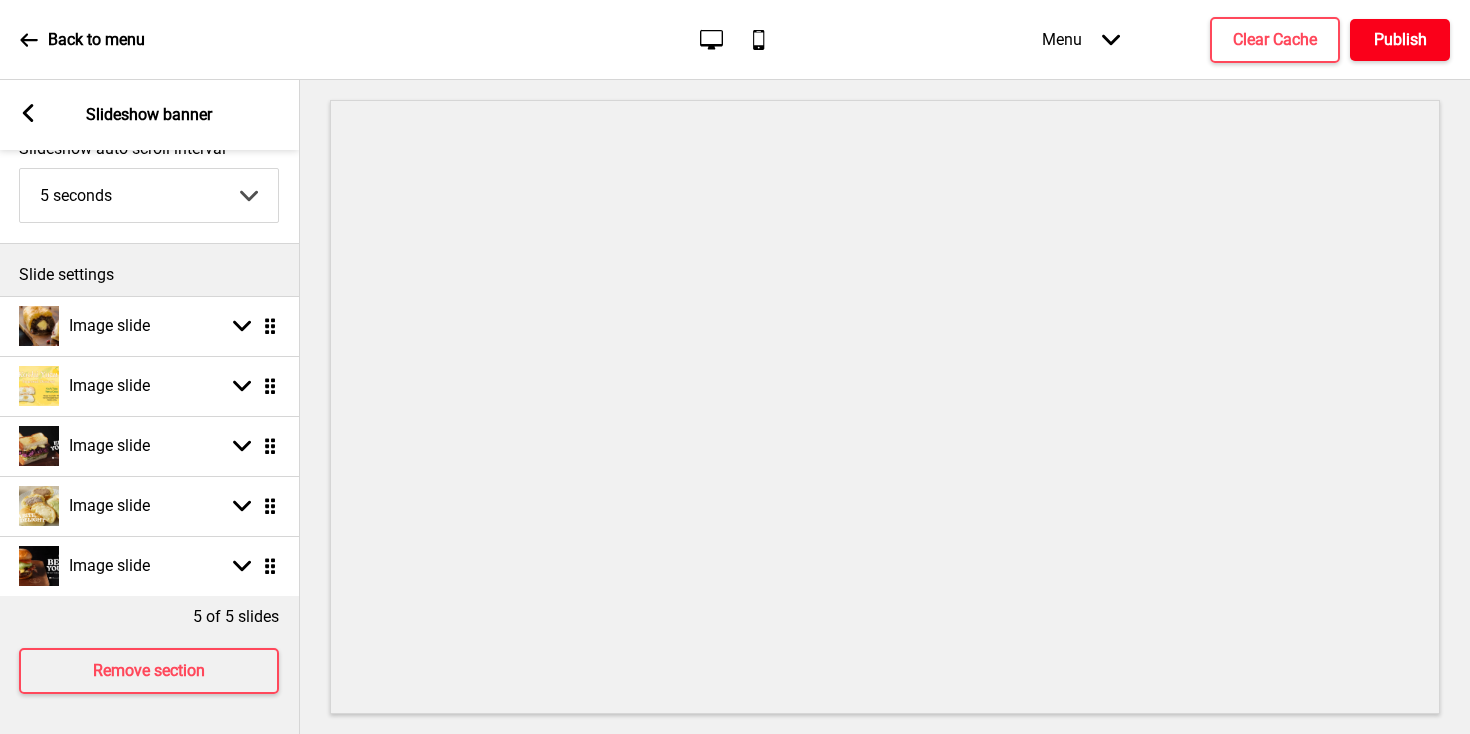 click on "Publish" at bounding box center (1400, 40) 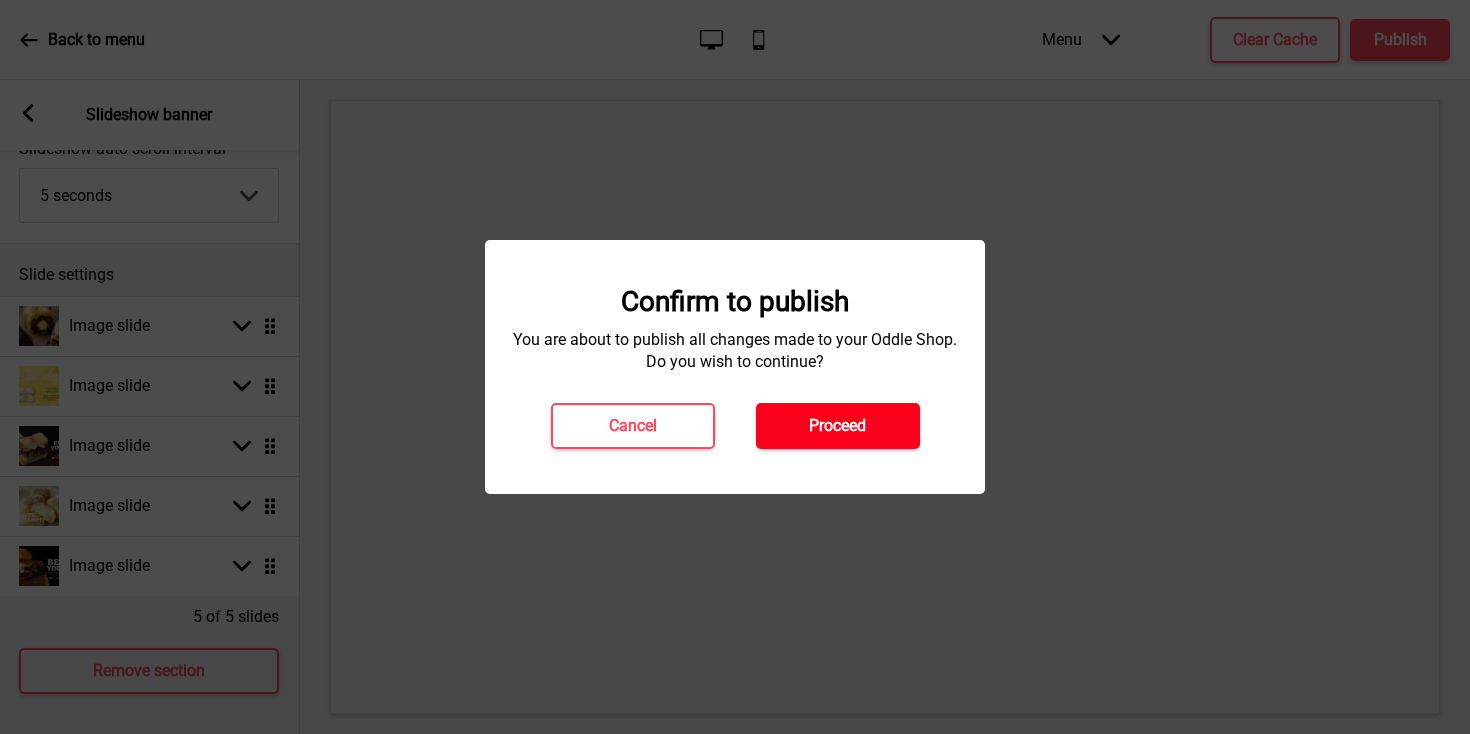 click on "Proceed" at bounding box center [837, 426] 